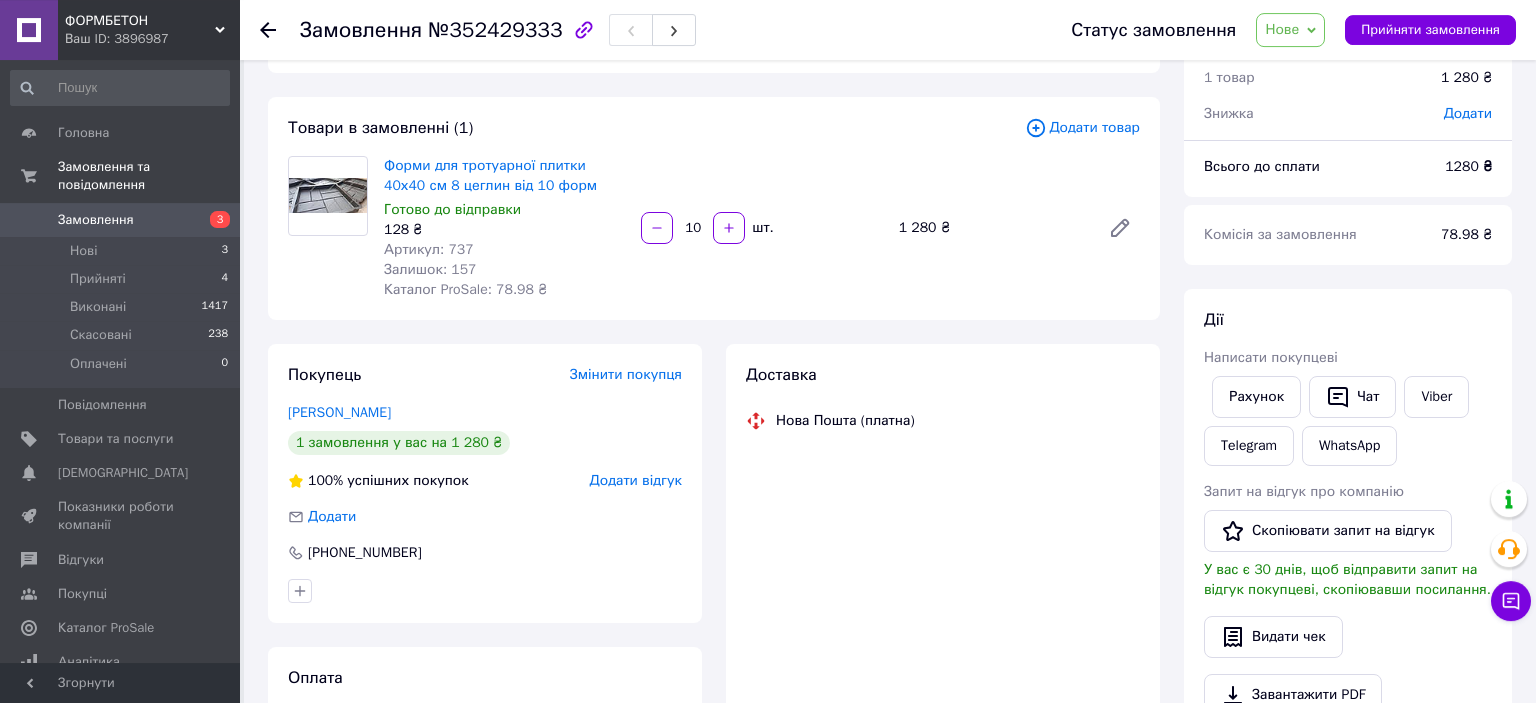 scroll, scrollTop: 316, scrollLeft: 0, axis: vertical 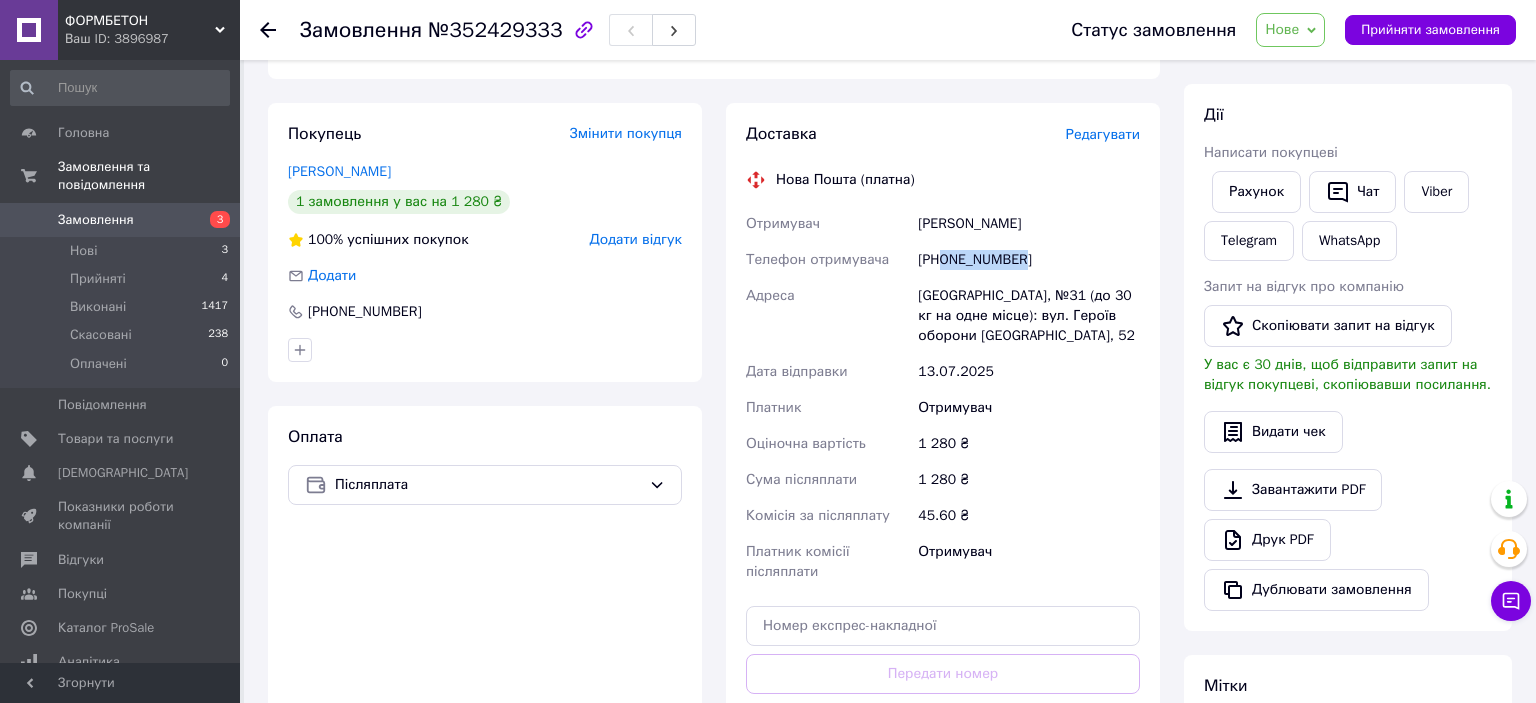 drag, startPoint x: 1022, startPoint y: 259, endPoint x: 942, endPoint y: 266, distance: 80.305664 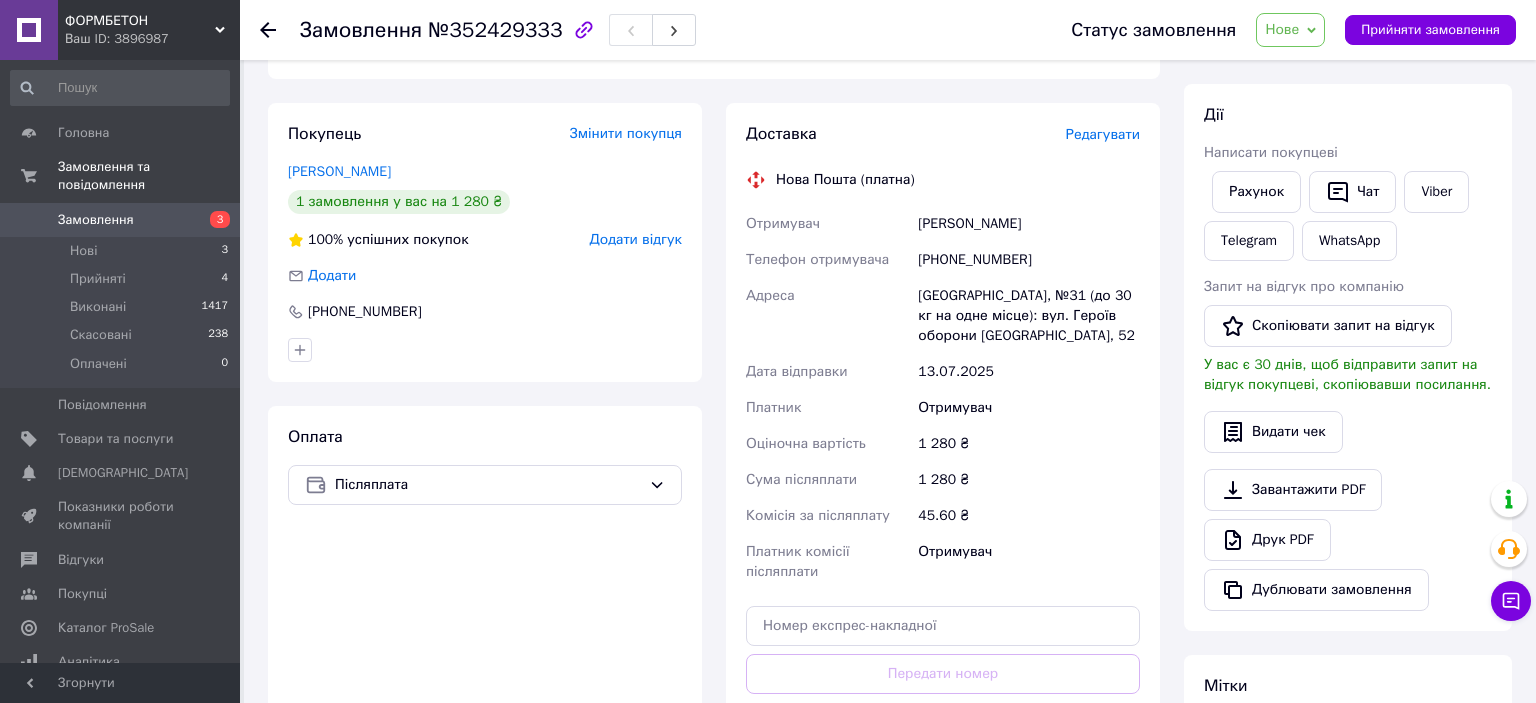 click on "Оплата Післяплата" at bounding box center (485, 604) 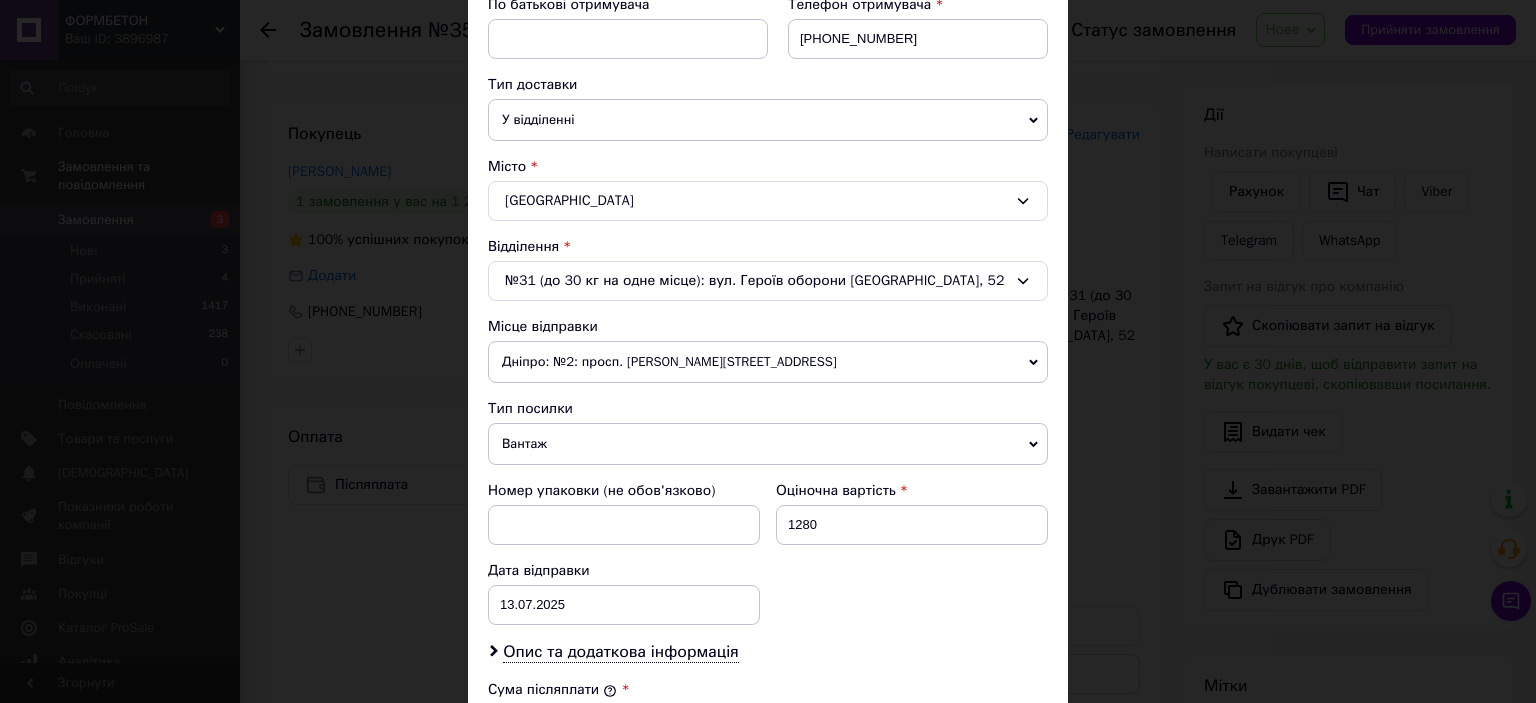 scroll, scrollTop: 442, scrollLeft: 0, axis: vertical 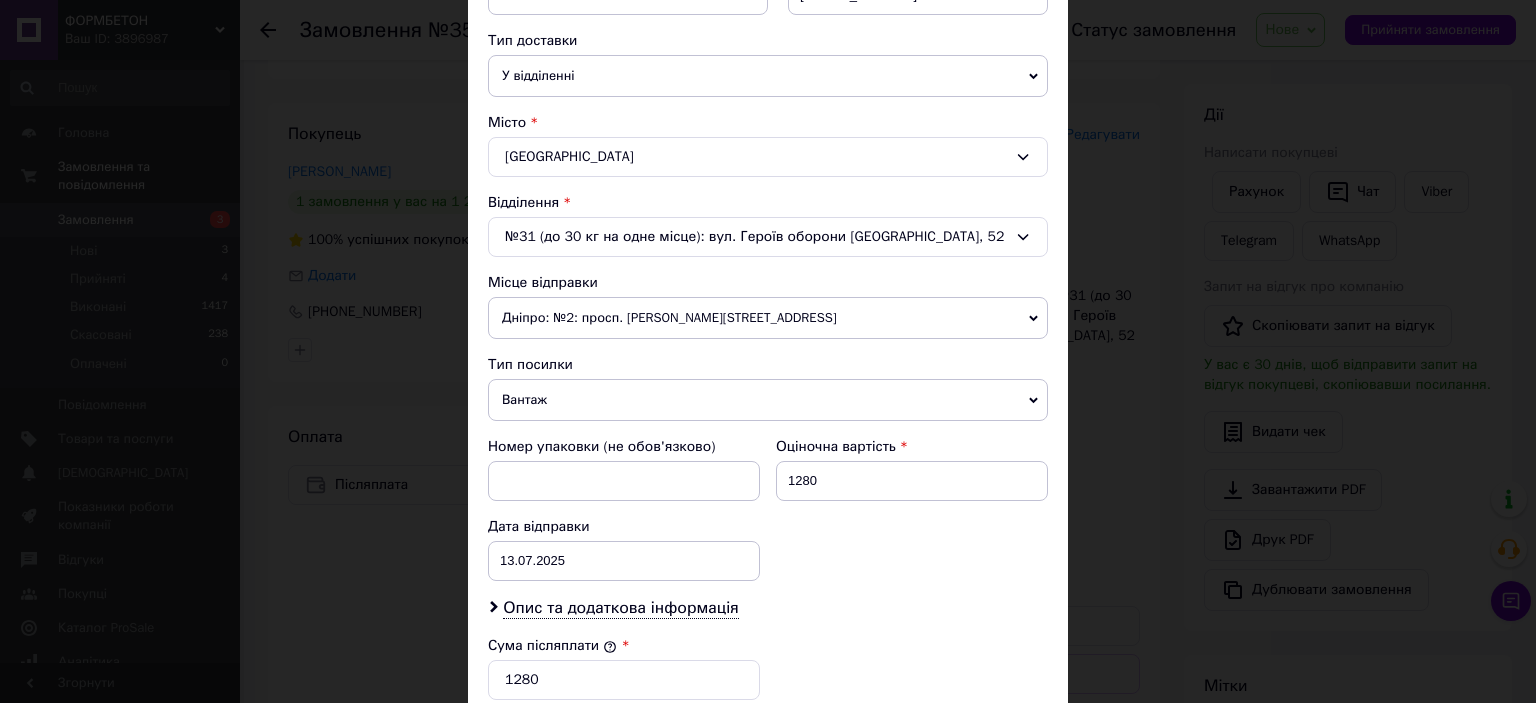 click 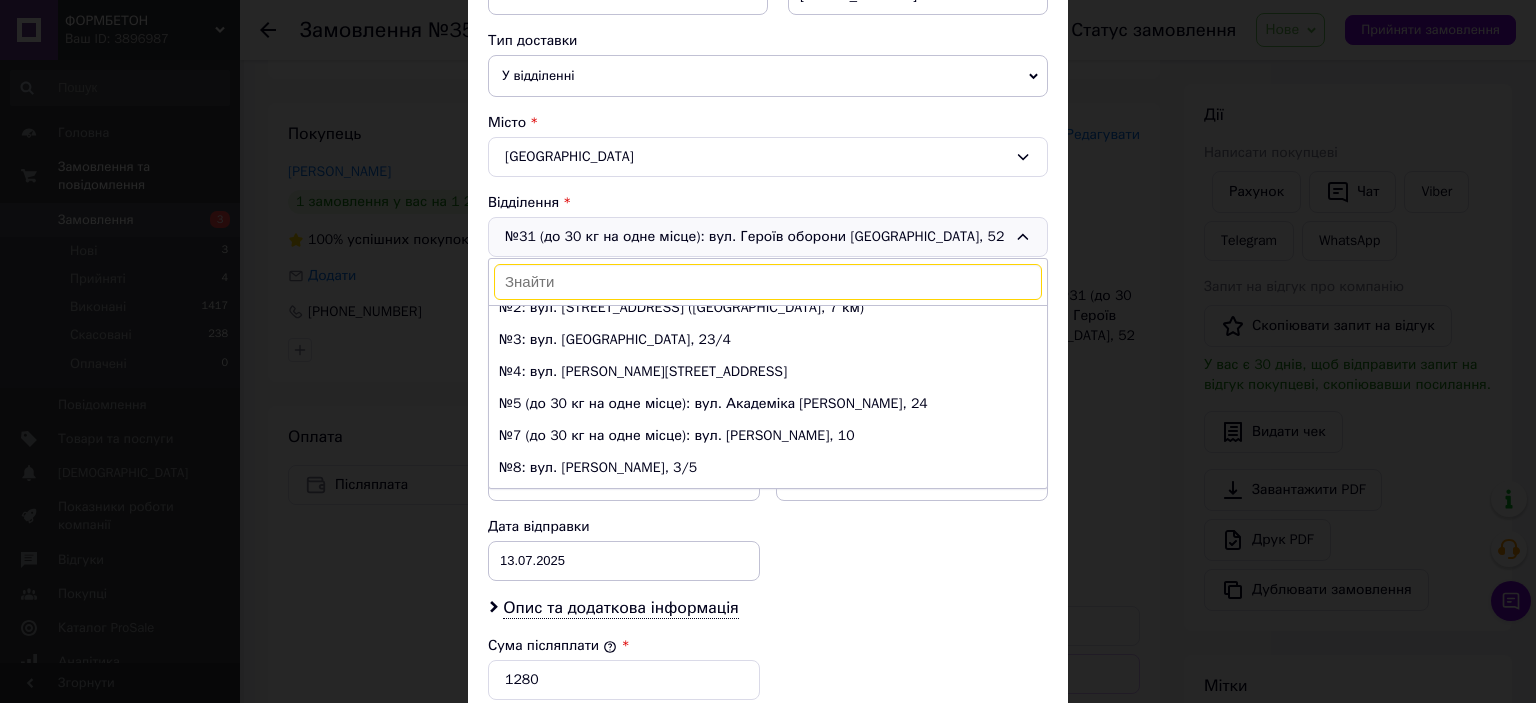 scroll, scrollTop: 0, scrollLeft: 0, axis: both 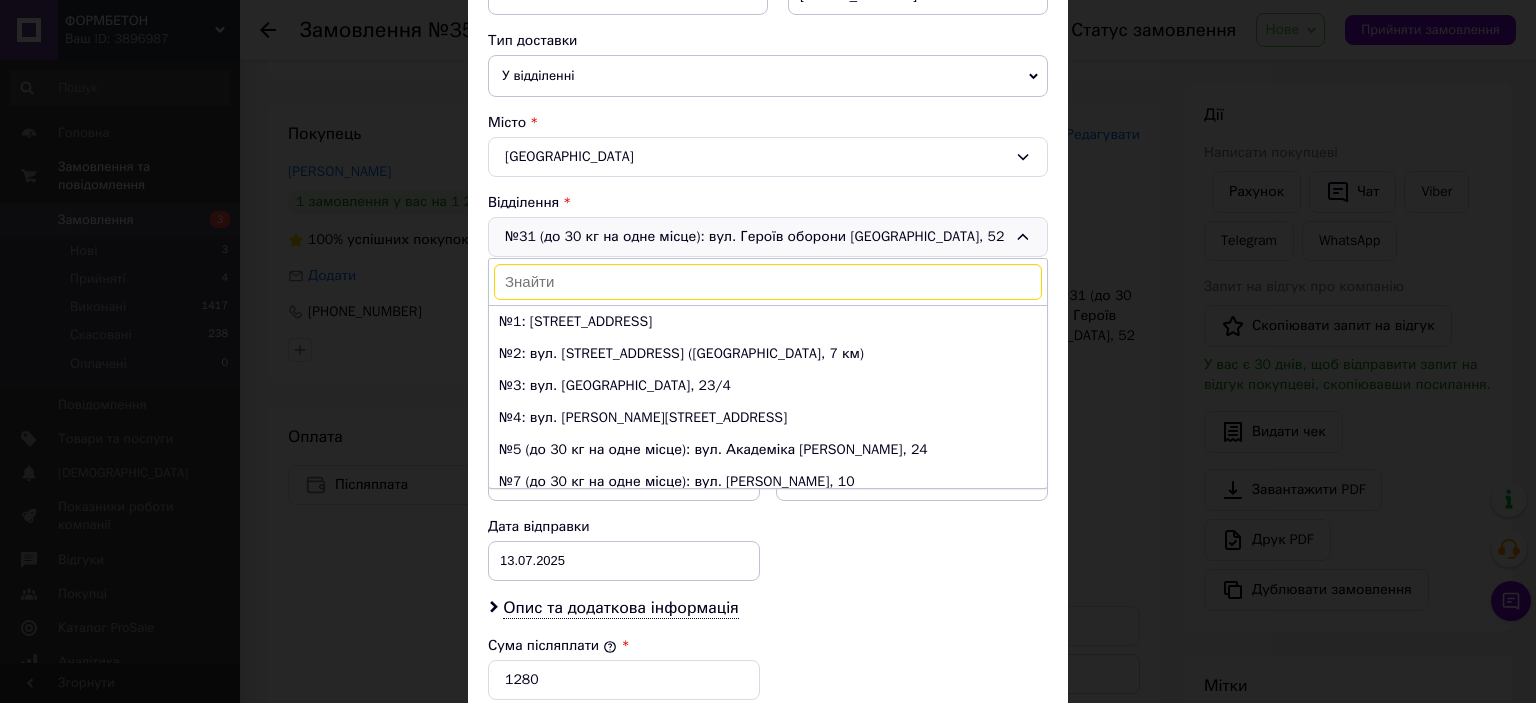 click on "Сума післяплати     * 1280" at bounding box center (768, 668) 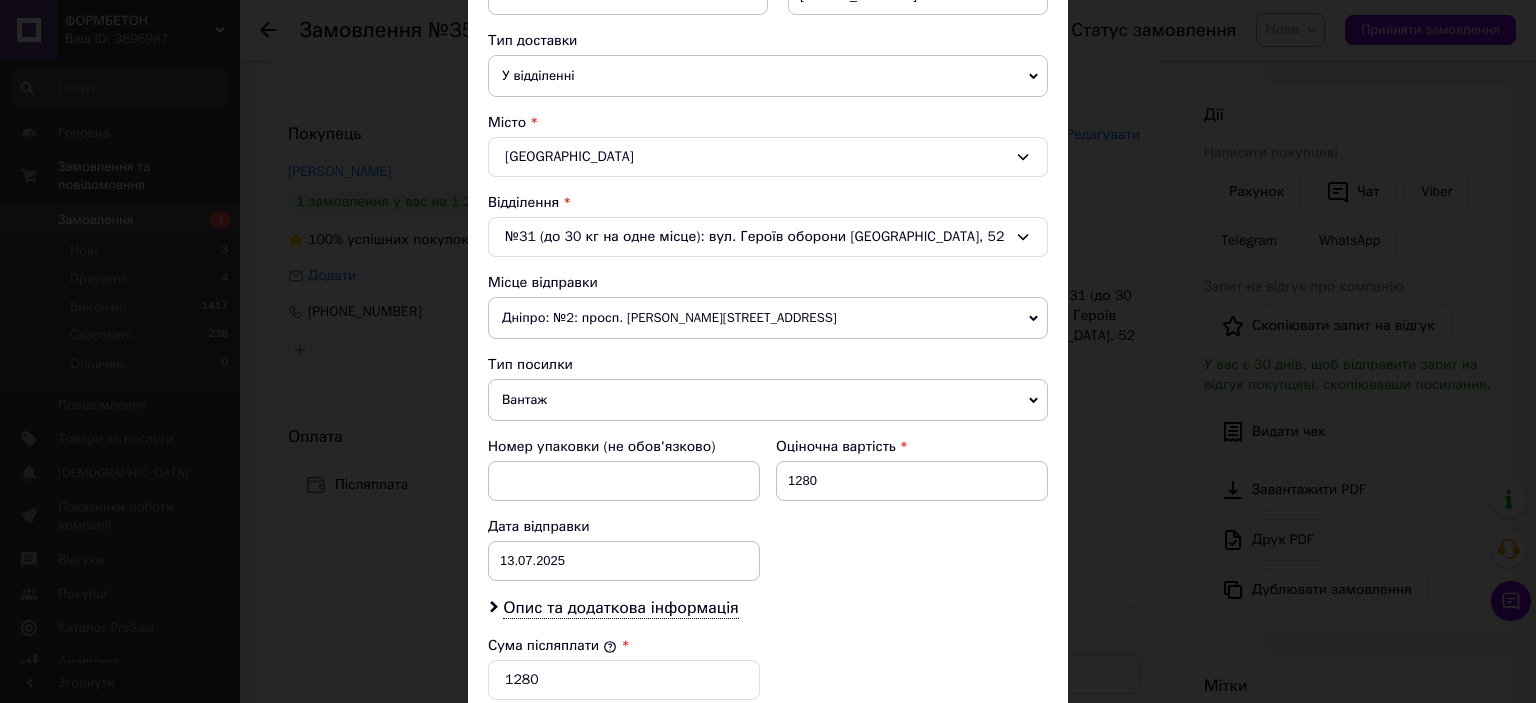 click on "№31 (до 30 кг на одне місце): вул. Героїв оборони Одеси, 52" at bounding box center (768, 237) 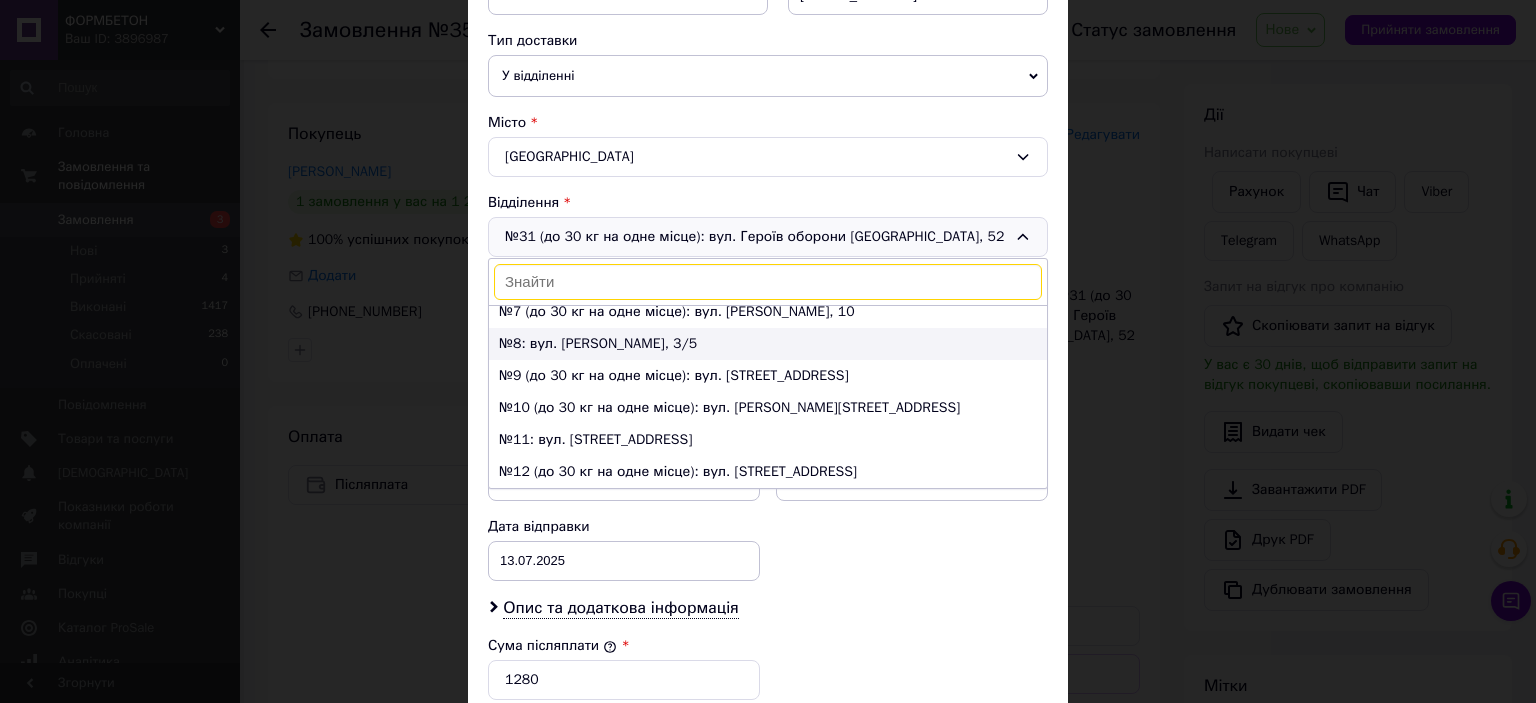 scroll, scrollTop: 221, scrollLeft: 0, axis: vertical 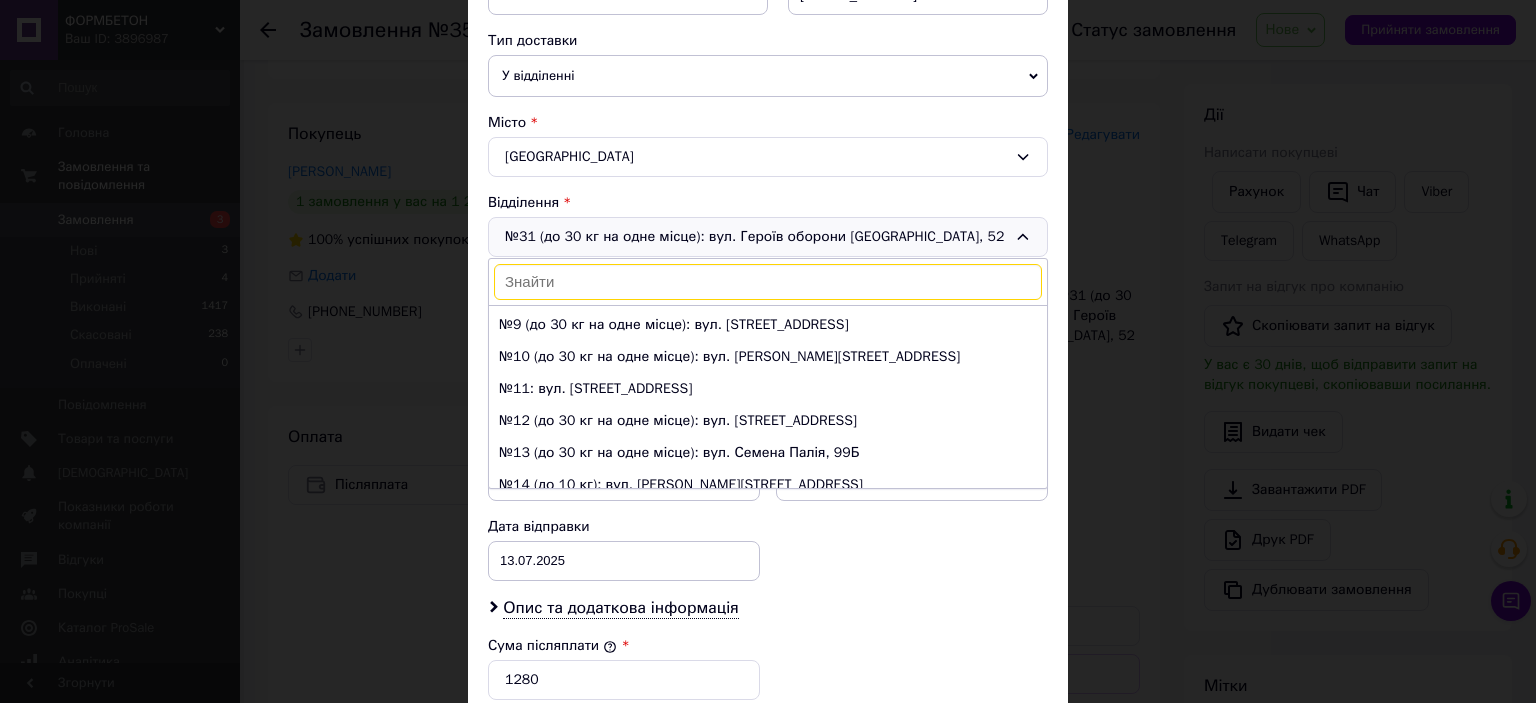 click on "Сума післяплати     * 1280" at bounding box center (768, 668) 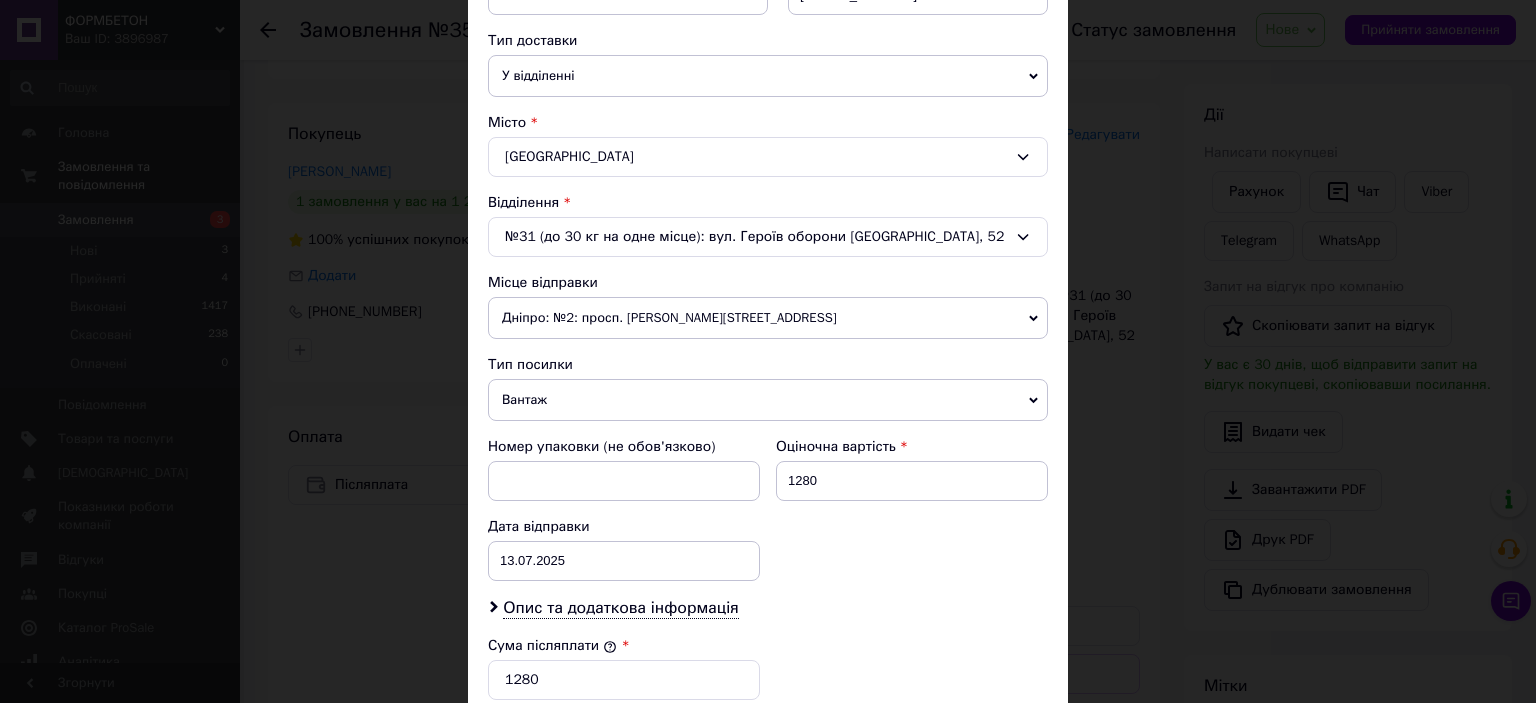 click on "Дніпро: №2: просп. [PERSON_NAME][STREET_ADDRESS]" at bounding box center (768, 318) 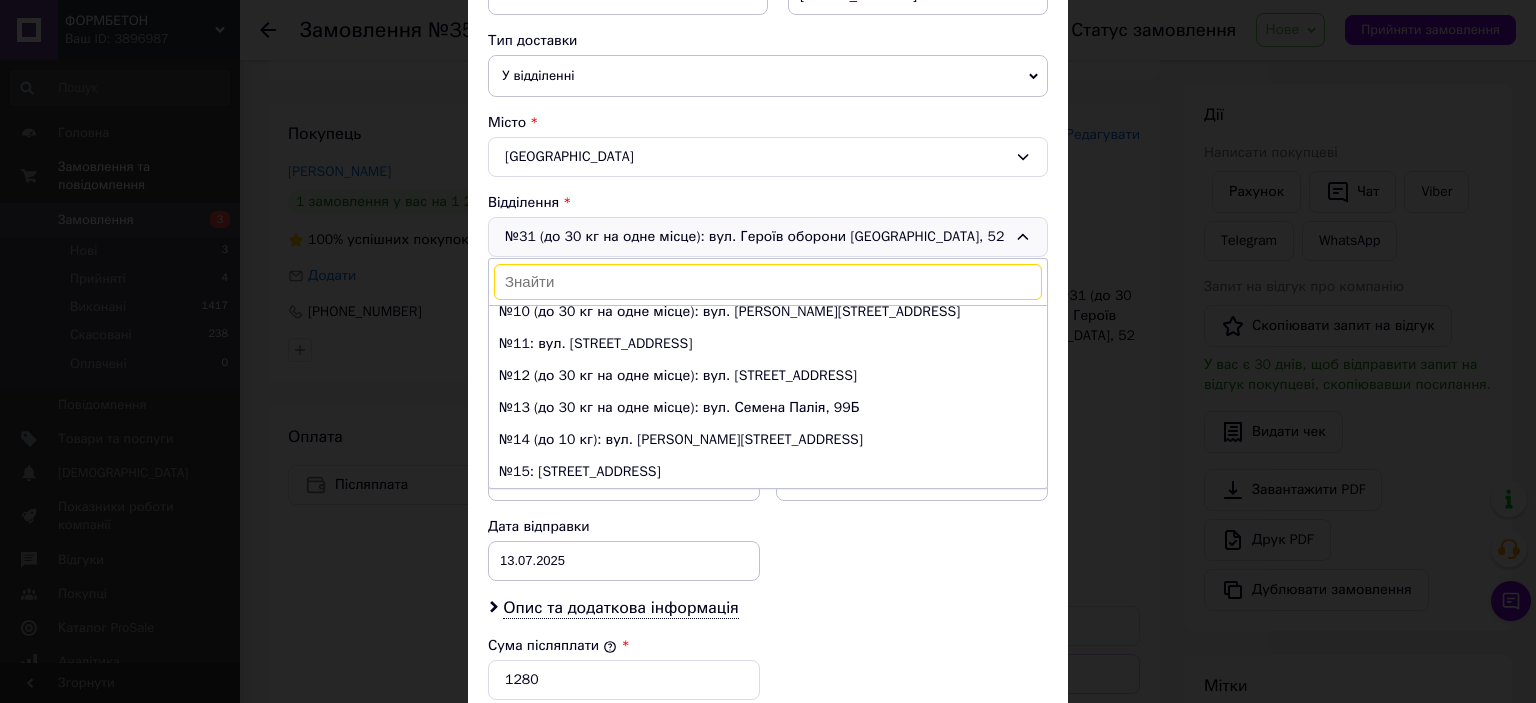 scroll, scrollTop: 376, scrollLeft: 0, axis: vertical 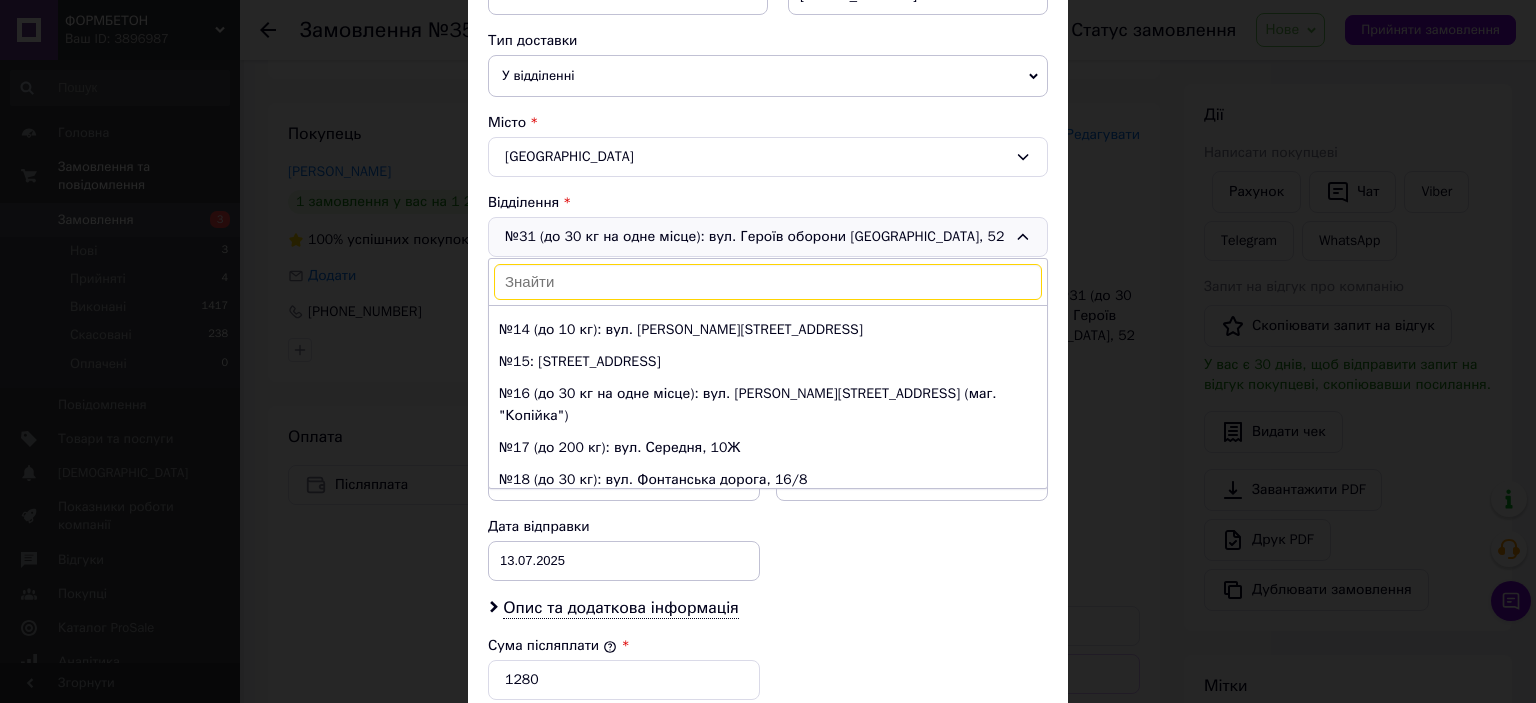 click on "× Редагування доставки Спосіб доставки Нова Пошта (платна) Платник Отримувач Відправник Прізвище отримувача Татьяна Ім'я отримувача Гоцкая По батькові отримувача Телефон отримувача +380677178109 Тип доставки У відділенні Кур'єром В поштоматі Місто Одеса Відділення №31 (до 30 кг на одне місце): вул. Героїв оборони Одеси, 52 №1: Київське шосе, 27 №2: вул. Базова, 16 (Промринок, 7 км) №3: вул. Дальницька, 23/4 №4: вул. Євгена Чикаленка, 86 №5 (до 30 кг на одне місце): вул. Академіка Філатова, 24 №7 (до 30 кг на одне місце): вул. Святослава Караванського, 10 №8: вул. Геннадія Афанасьєва, 3/5 <" at bounding box center (768, 351) 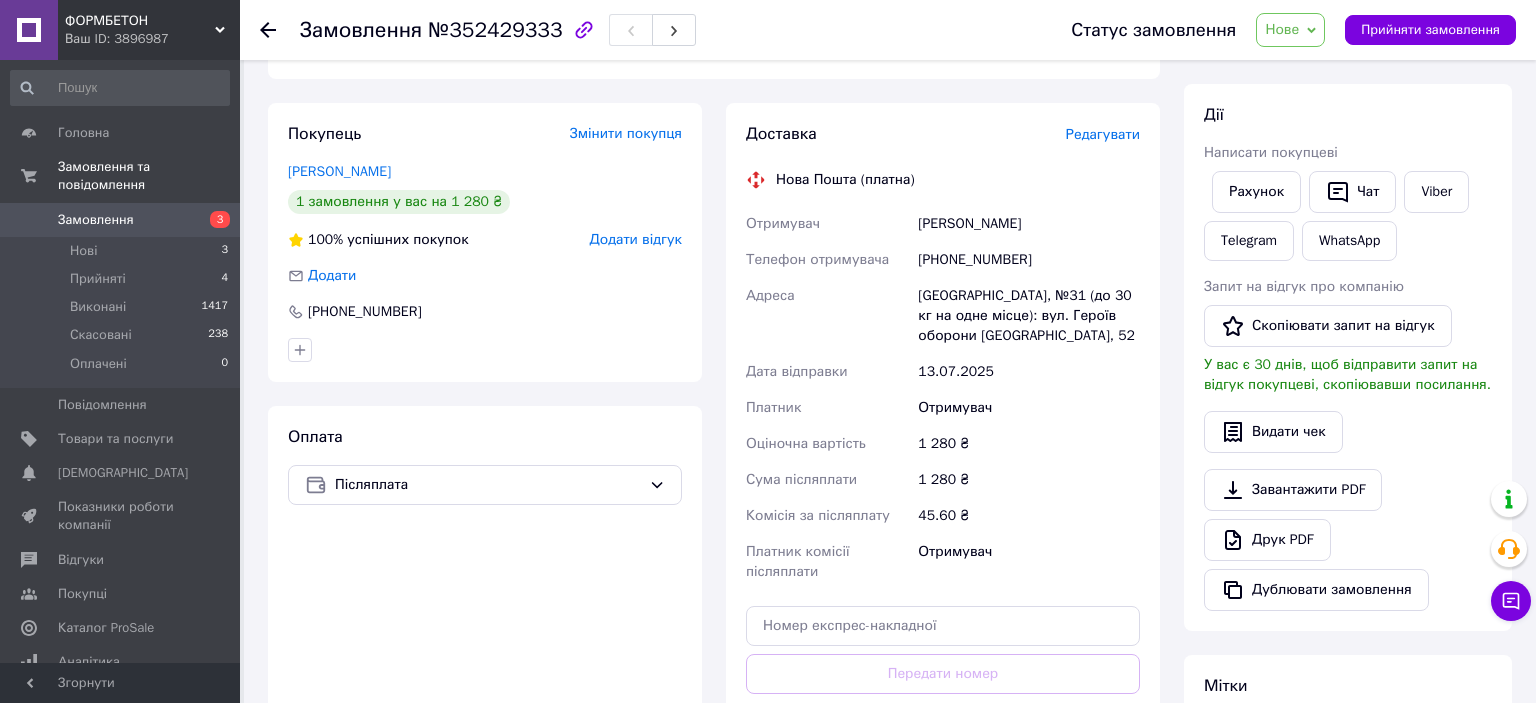 click on "Редагувати" at bounding box center [1103, 134] 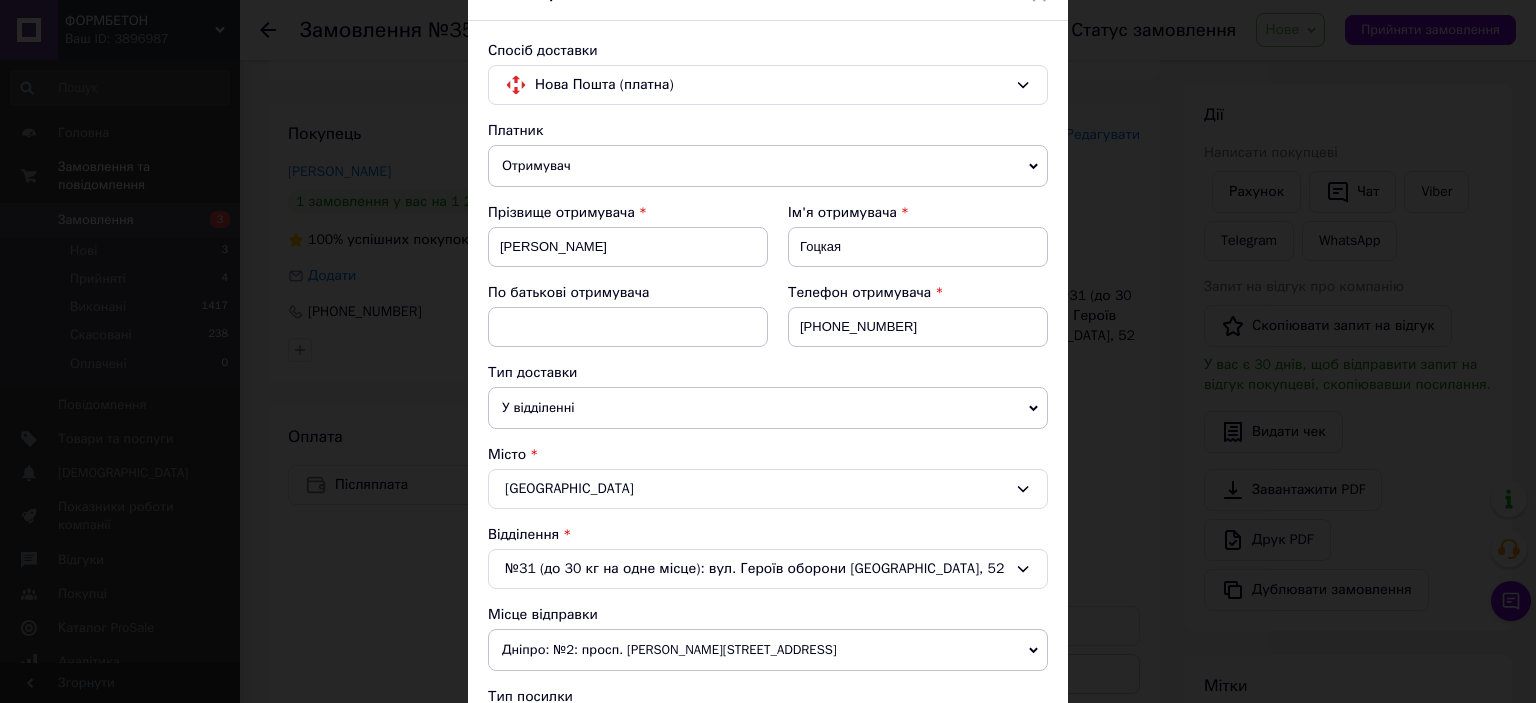 scroll, scrollTop: 331, scrollLeft: 0, axis: vertical 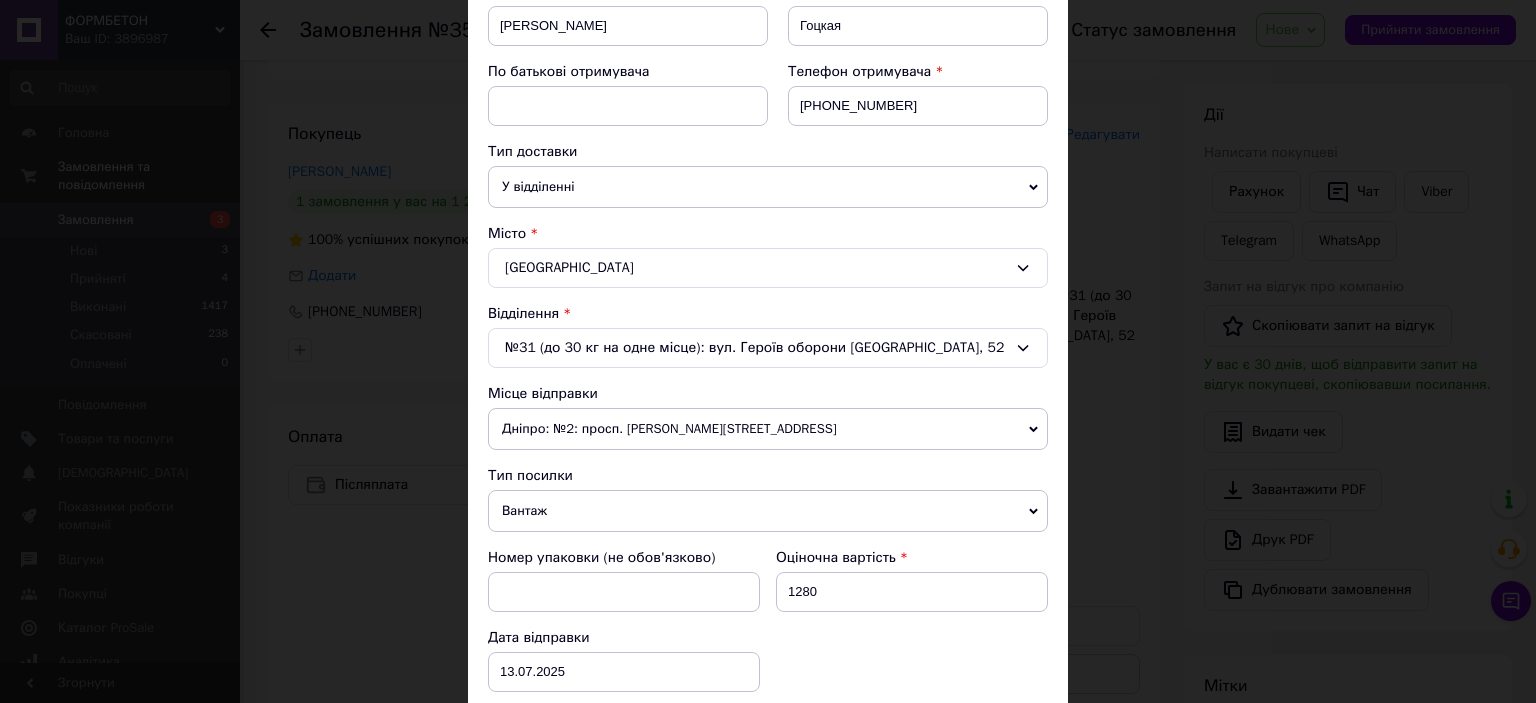click on "№31 (до 30 кг на одне місце): вул. Героїв оборони Одеси, 52" at bounding box center (768, 348) 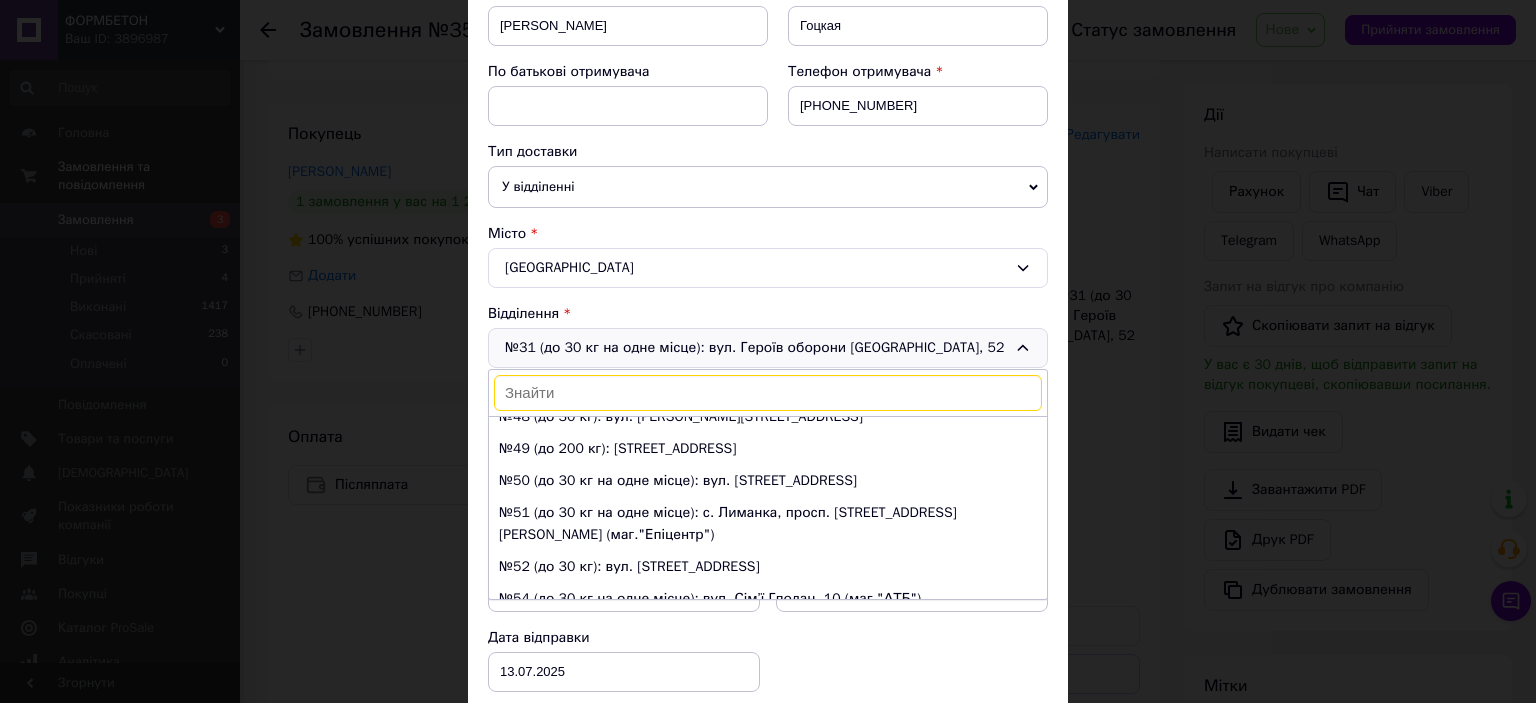 scroll, scrollTop: 1480, scrollLeft: 0, axis: vertical 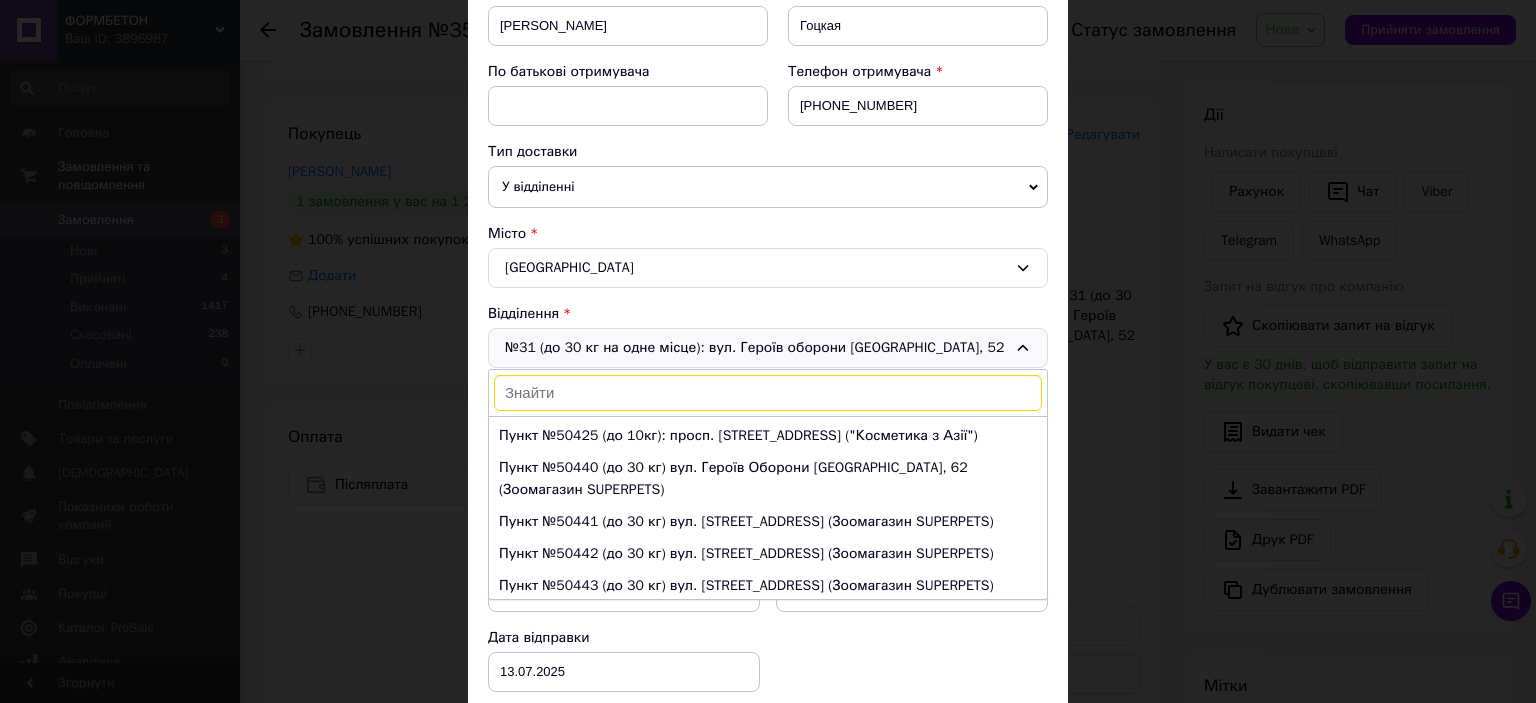 click on "× Редагування доставки Спосіб доставки Нова Пошта (платна) Платник Отримувач Відправник Прізвище отримувача Татьяна Ім'я отримувача Гоцкая По батькові отримувача Телефон отримувача +380677178109 Тип доставки У відділенні Кур'єром В поштоматі Місто Одеса Відділення №31 (до 30 кг на одне місце): вул. Героїв оборони Одеси, 52 №1: Київське шосе, 27 №2: вул. Базова, 16 (Промринок, 7 км) №3: вул. Дальницька, 23/4 №4: вул. Євгена Чикаленка, 86 №5 (до 30 кг на одне місце): вул. Академіка Філатова, 24 №7 (до 30 кг на одне місце): вул. Святослава Караванського, 10 №8: вул. Геннадія Афанасьєва, 3/5 <" at bounding box center (768, 351) 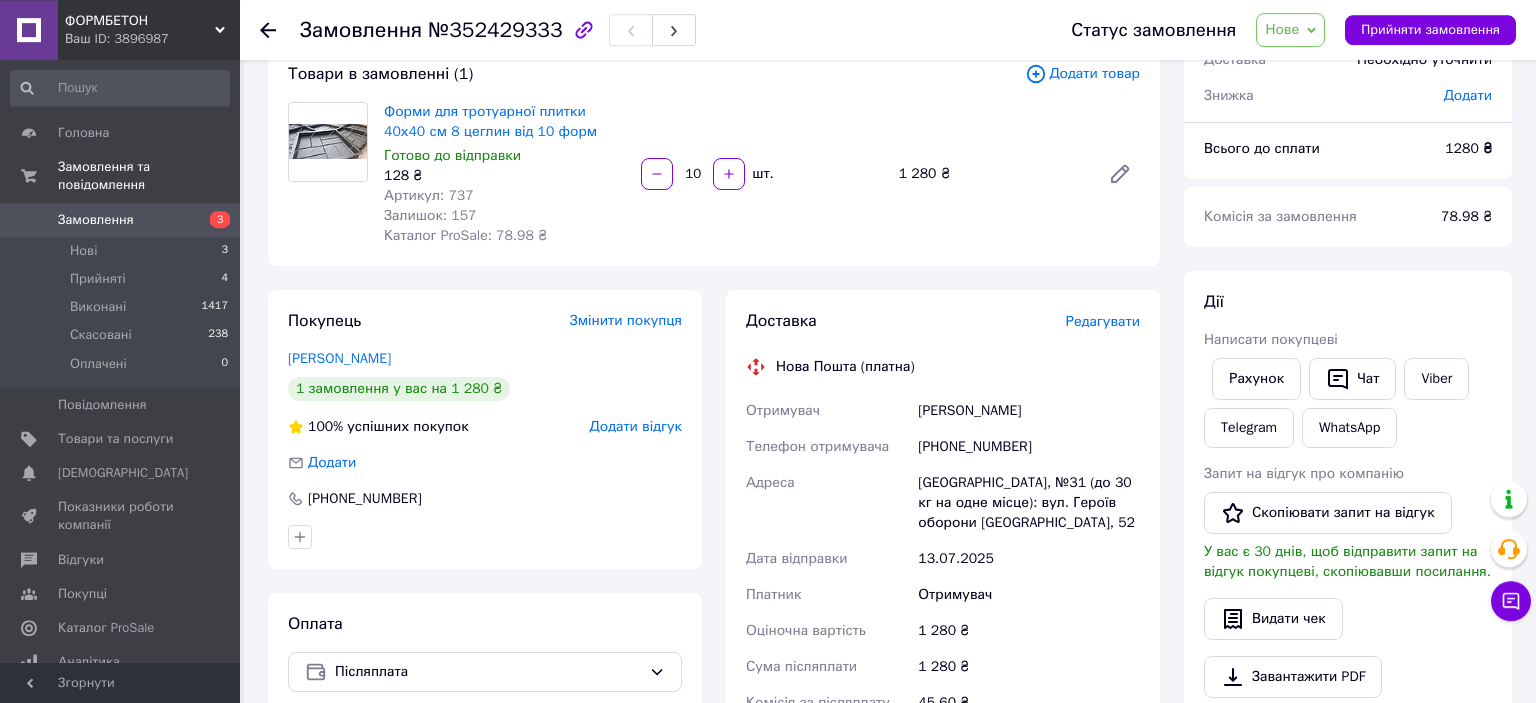 scroll, scrollTop: 105, scrollLeft: 0, axis: vertical 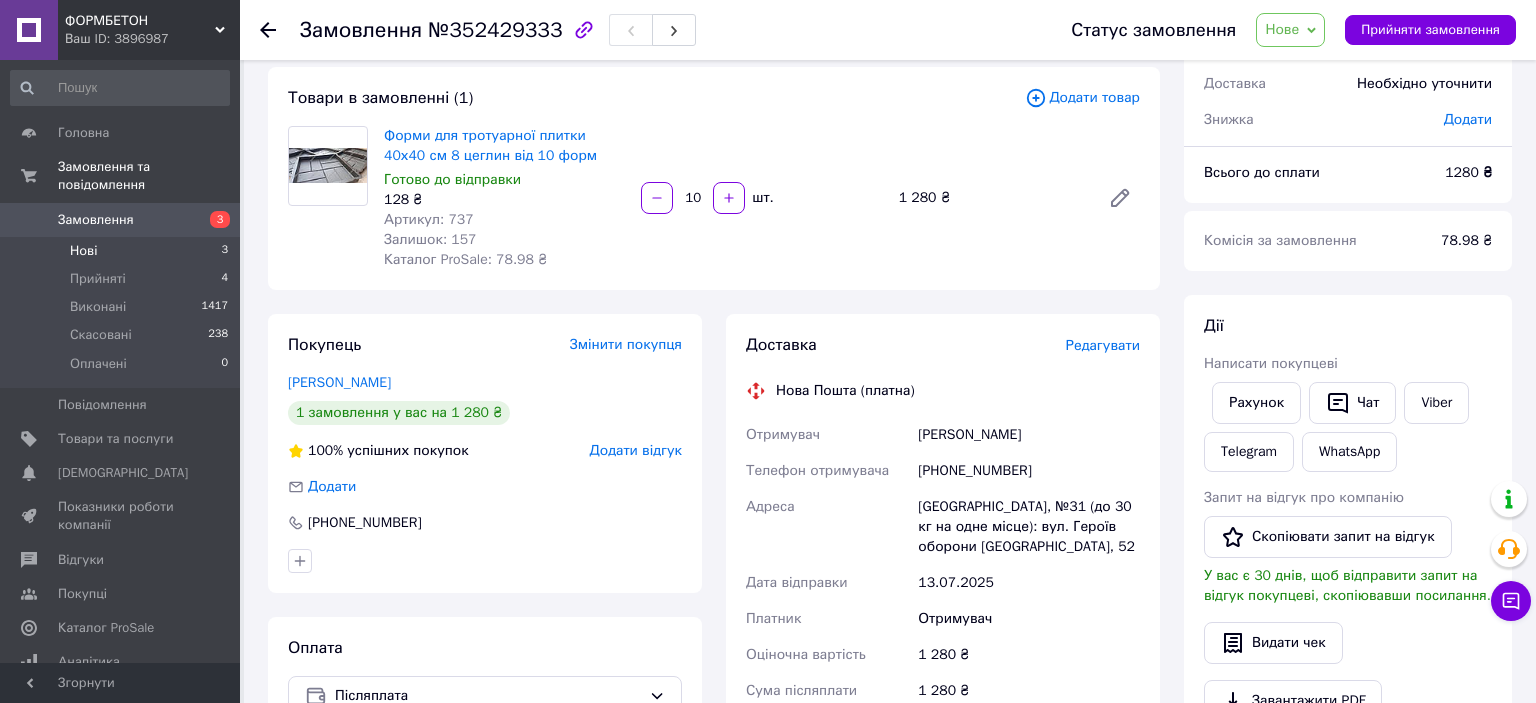 click on "Нові" at bounding box center (83, 251) 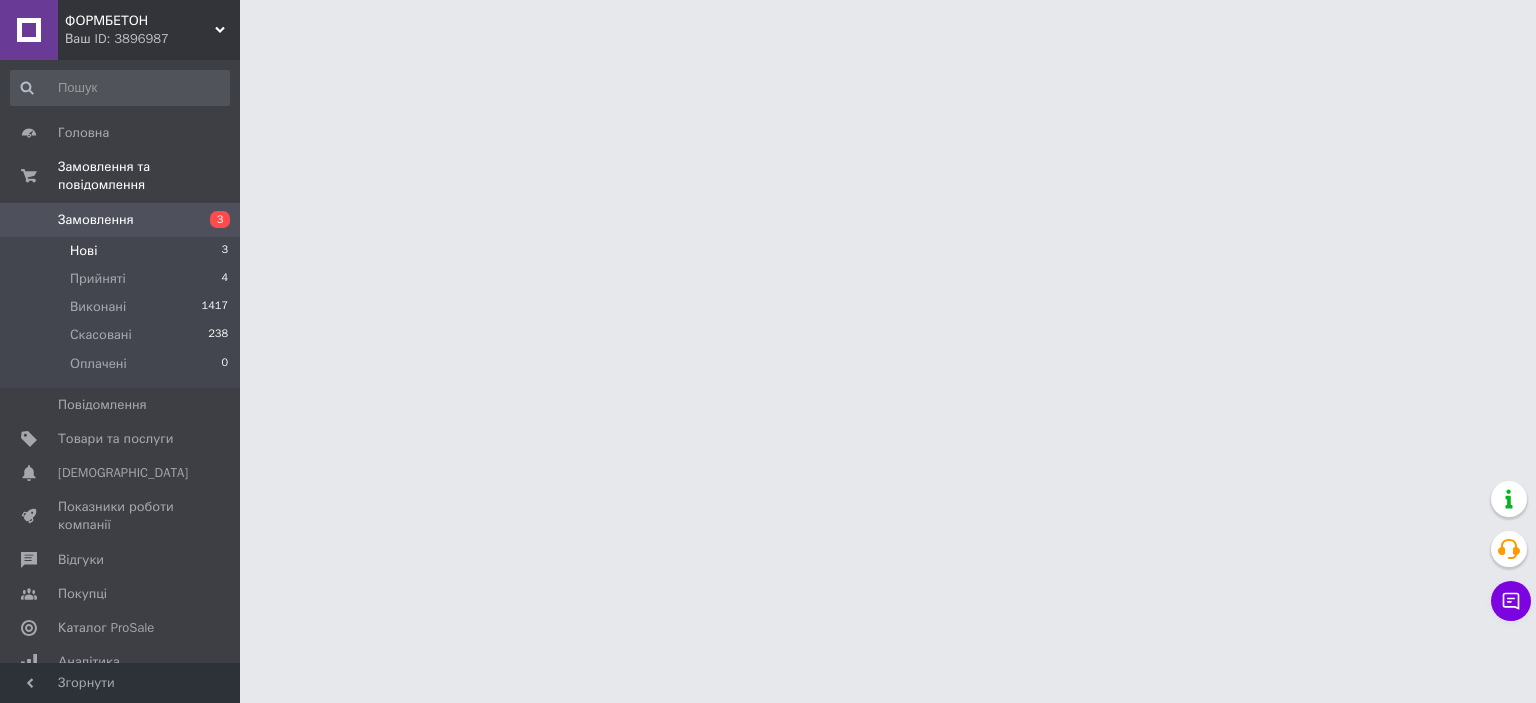 scroll, scrollTop: 0, scrollLeft: 0, axis: both 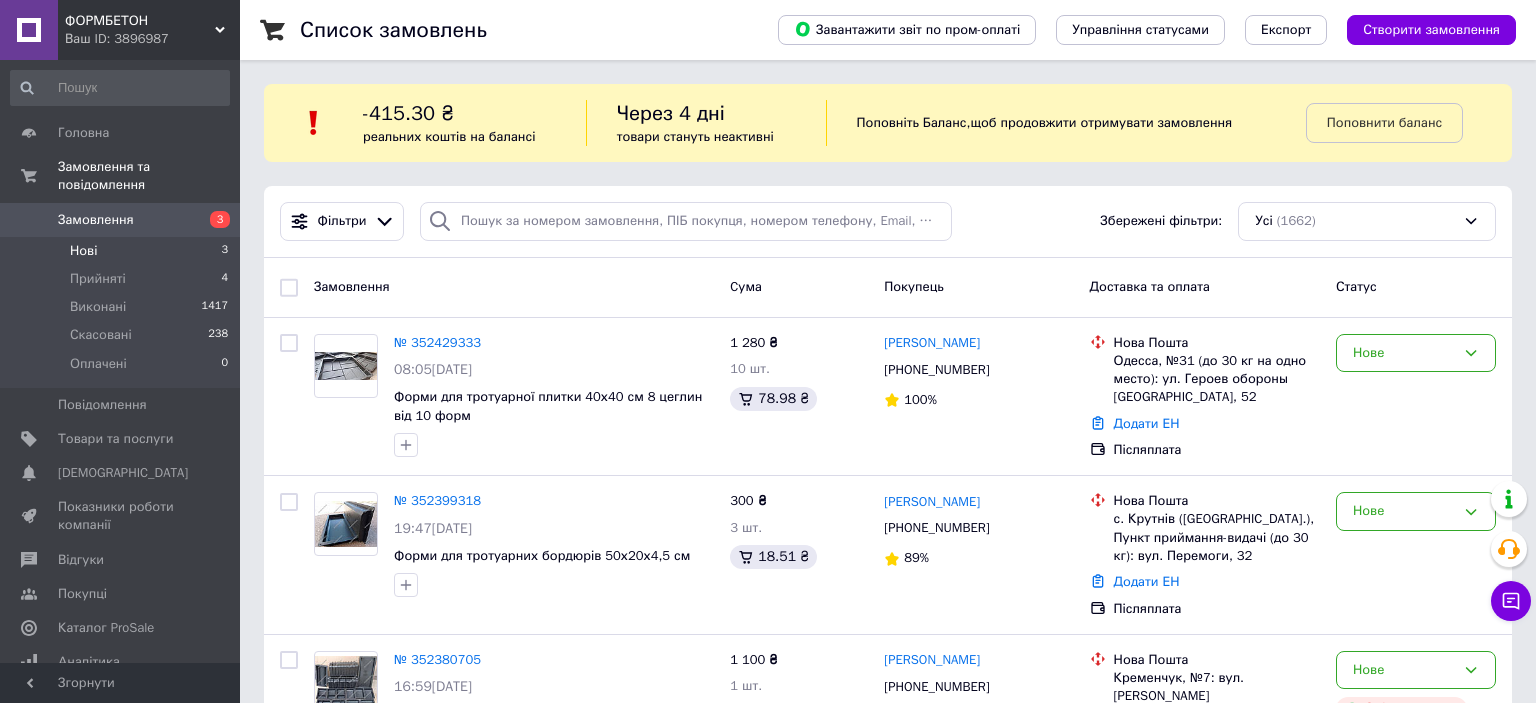 click on "Нові" at bounding box center (83, 251) 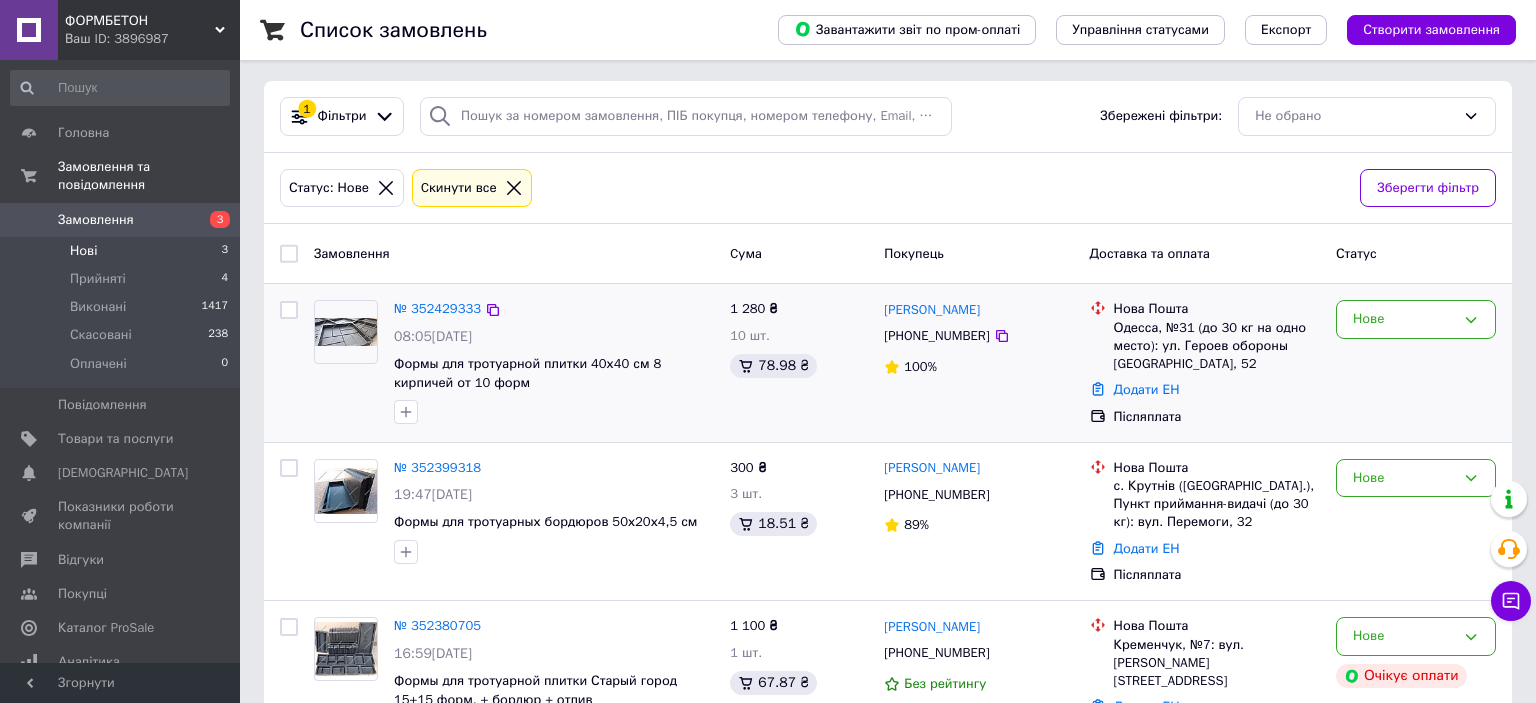 scroll, scrollTop: 181, scrollLeft: 0, axis: vertical 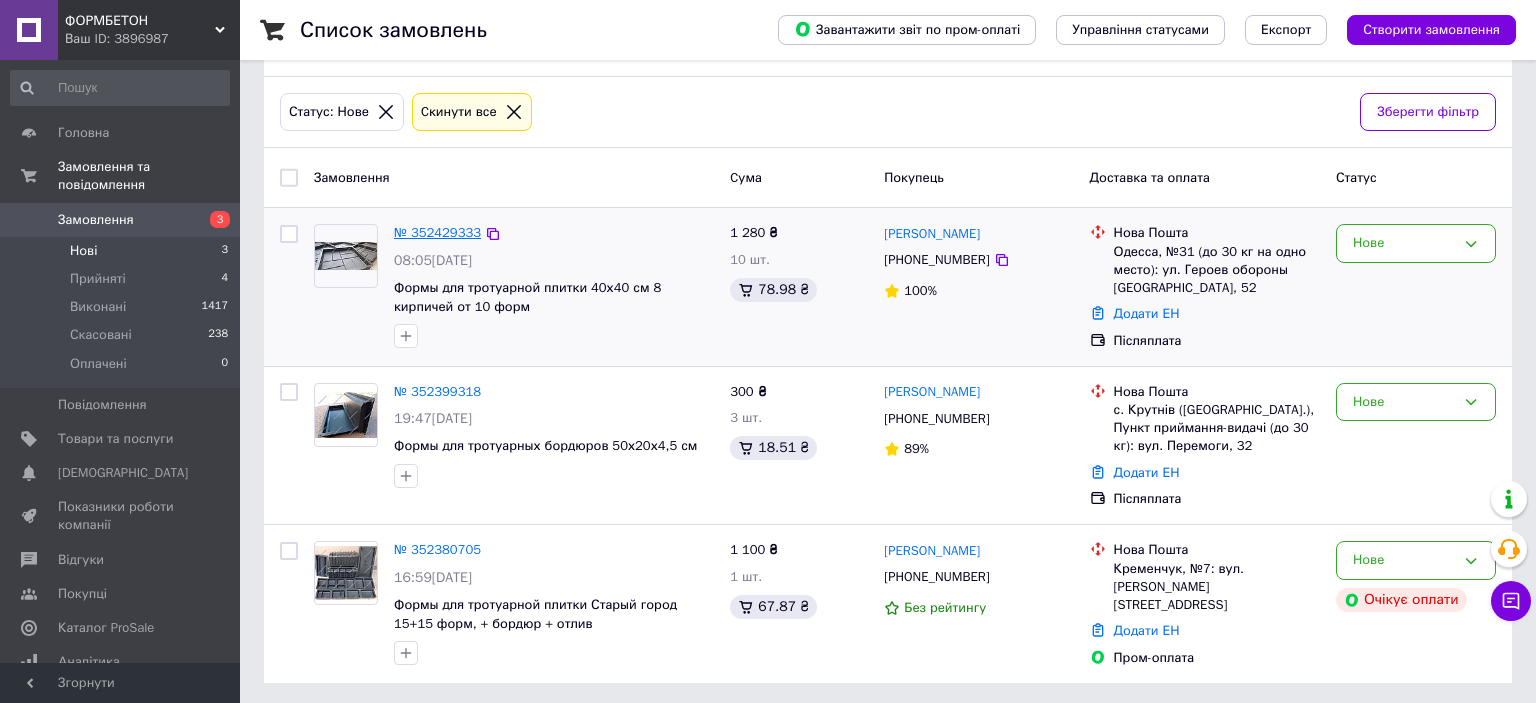 click on "№ 352429333" at bounding box center [437, 232] 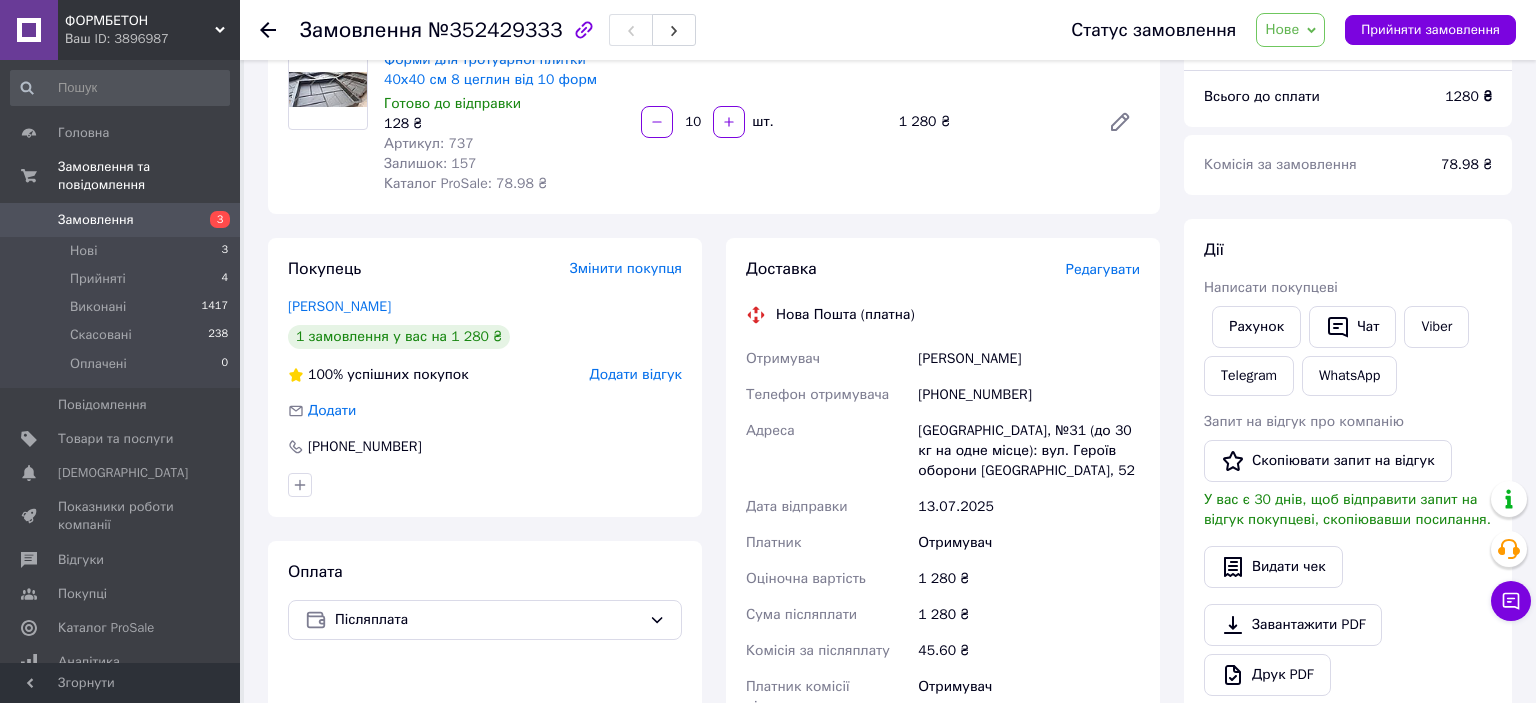 click on "Редагувати" at bounding box center (1103, 269) 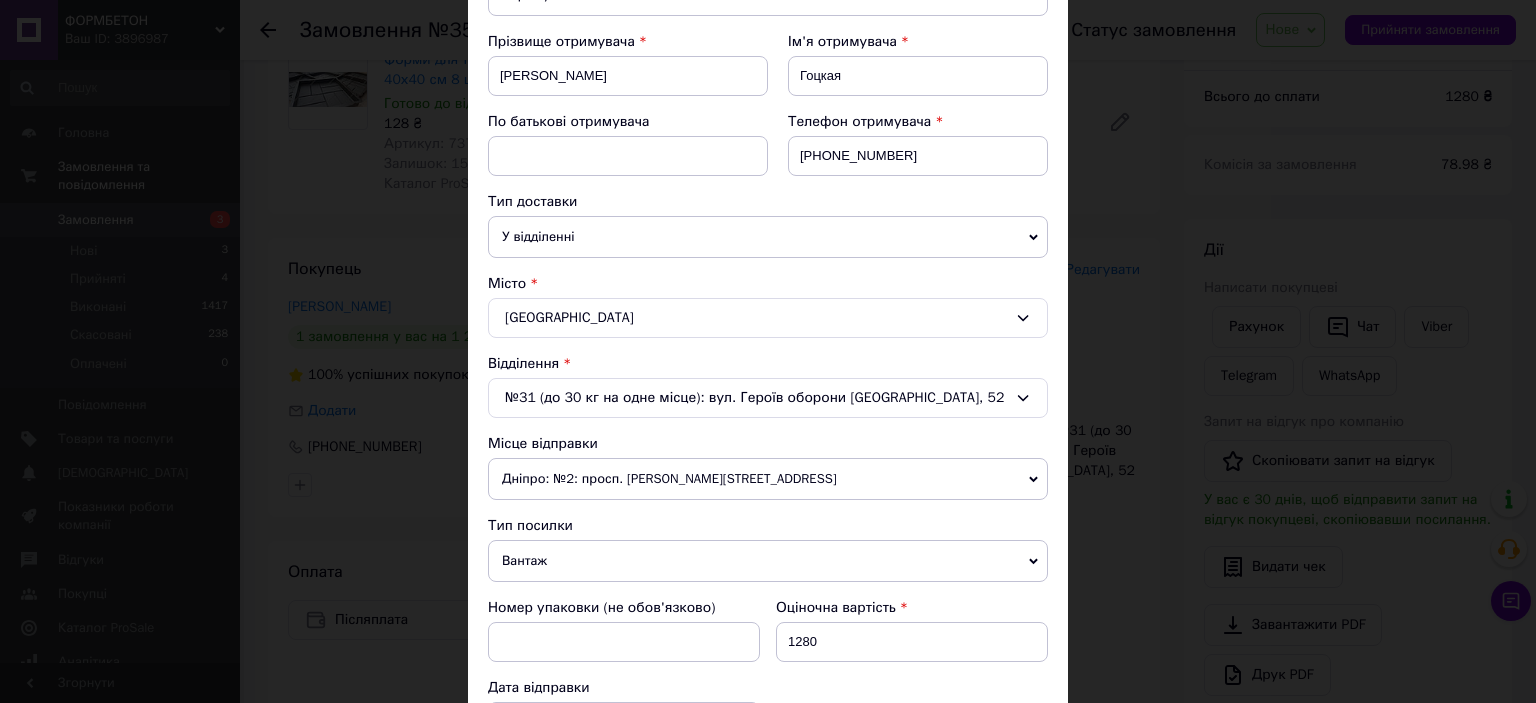 scroll, scrollTop: 331, scrollLeft: 0, axis: vertical 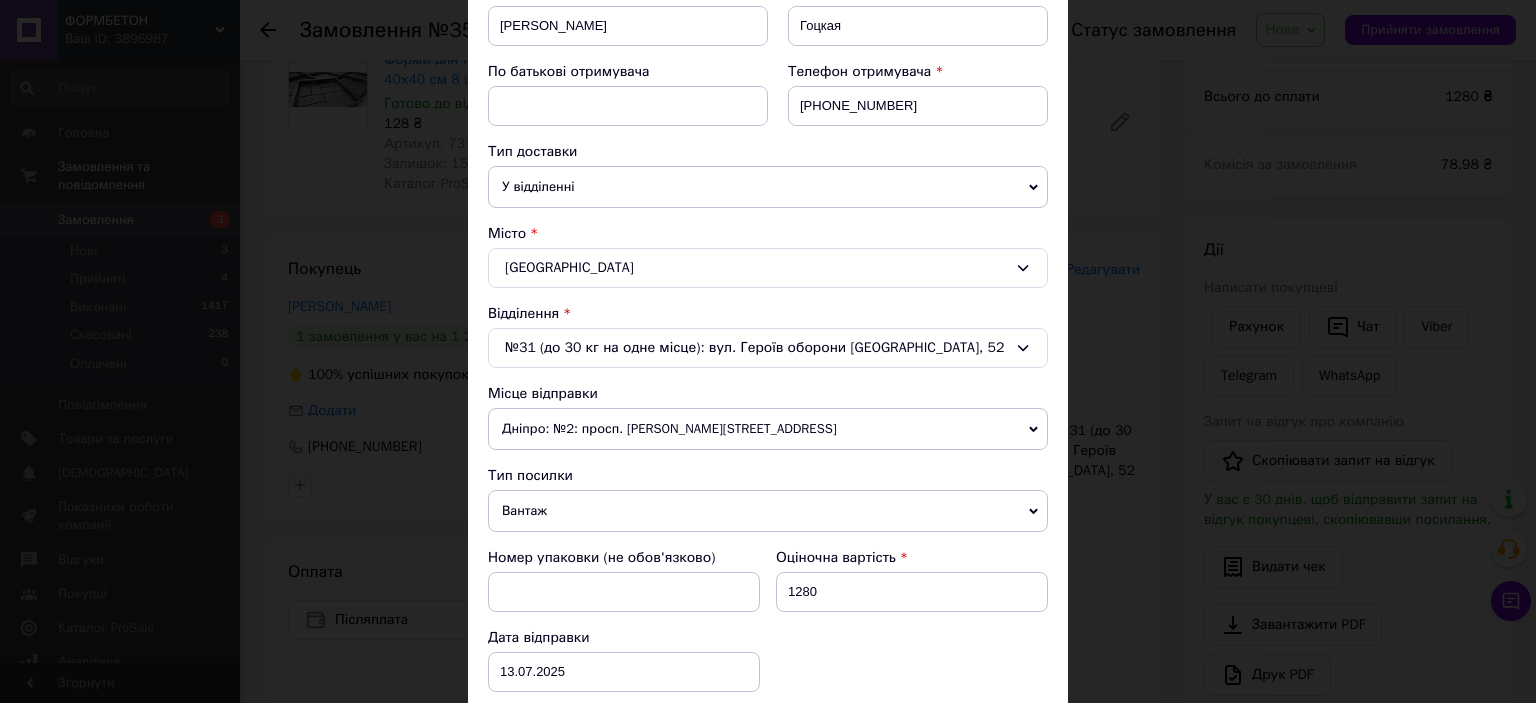 click on "№31 (до 30 кг на одне місце): вул. Героїв оборони Одеси, 52" at bounding box center (768, 348) 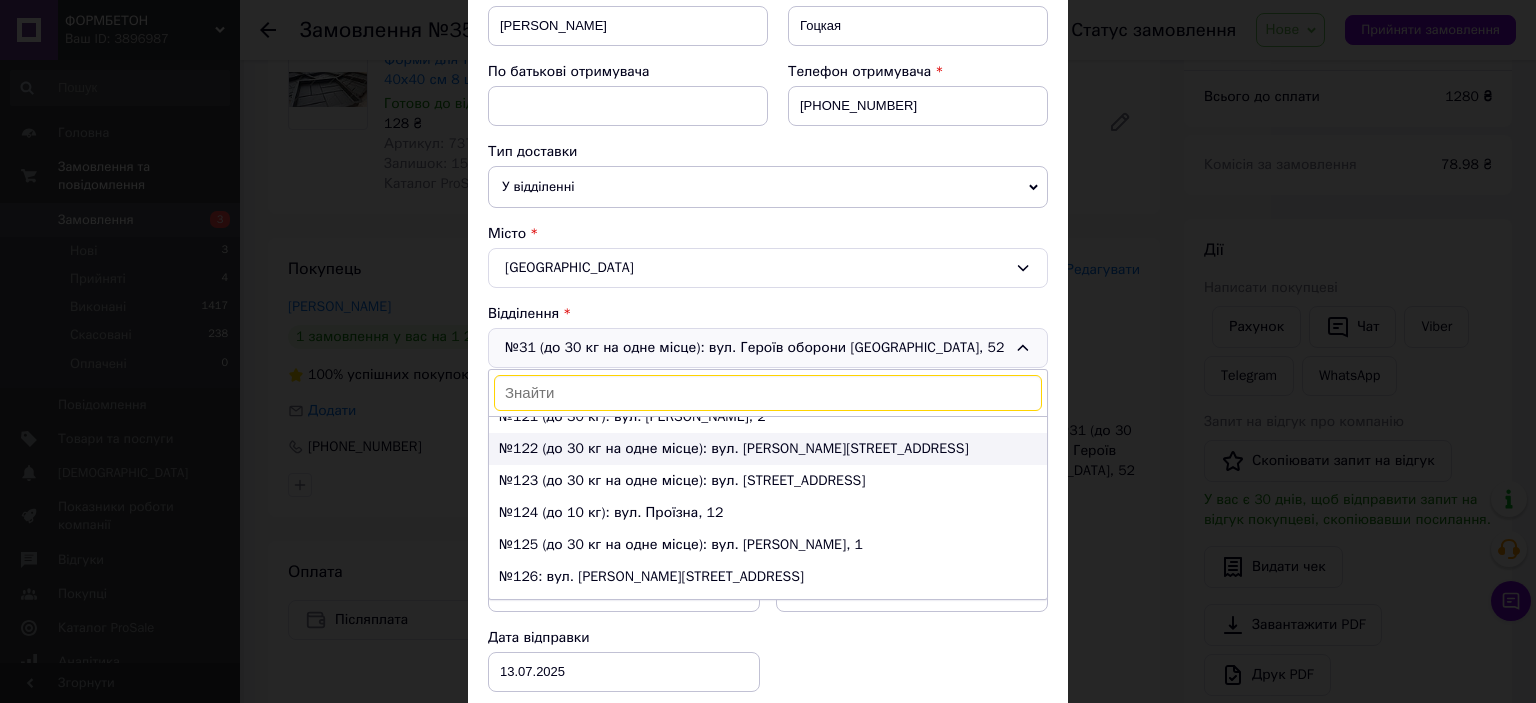 scroll, scrollTop: 3798, scrollLeft: 0, axis: vertical 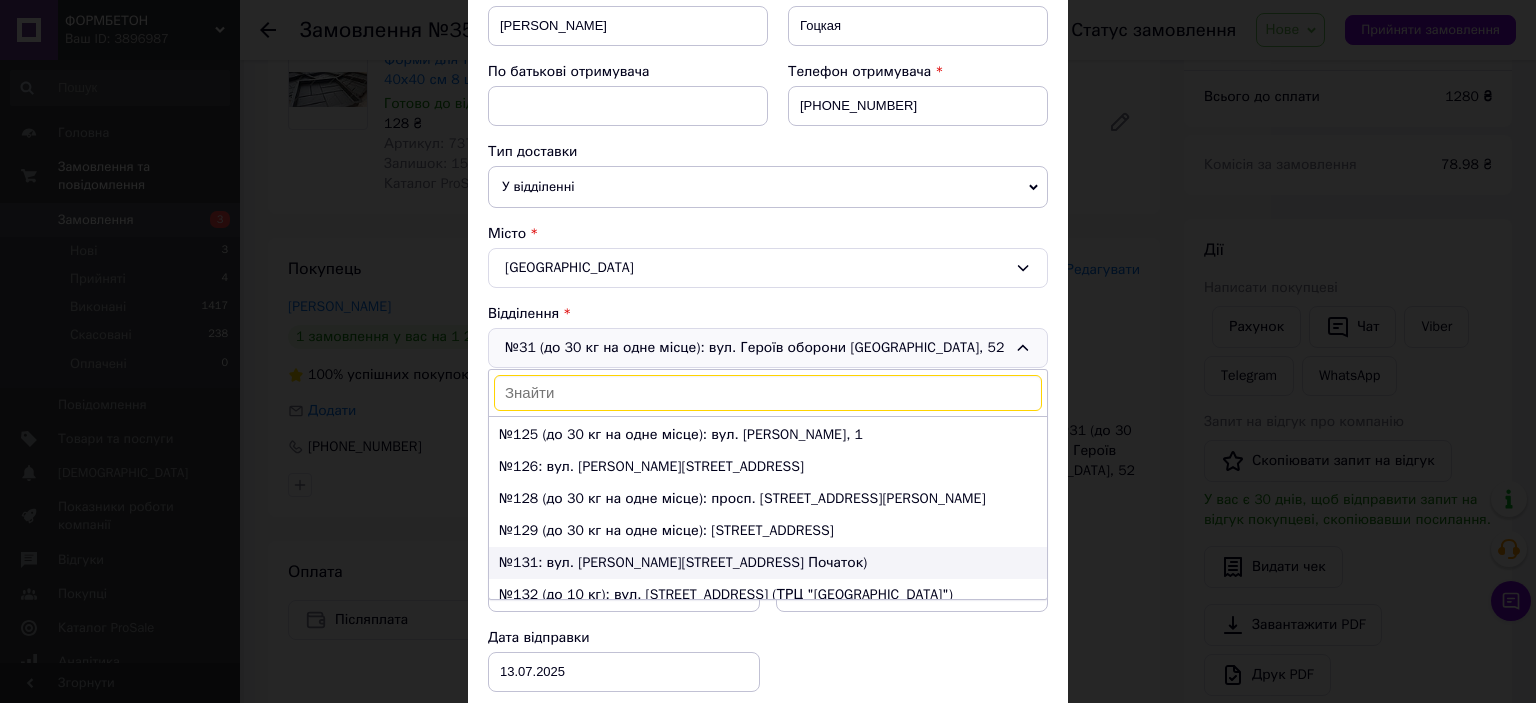 click on "№131: вул. Владислава Бувалкіна, 50/1 (Ринок Початок)" at bounding box center (768, 563) 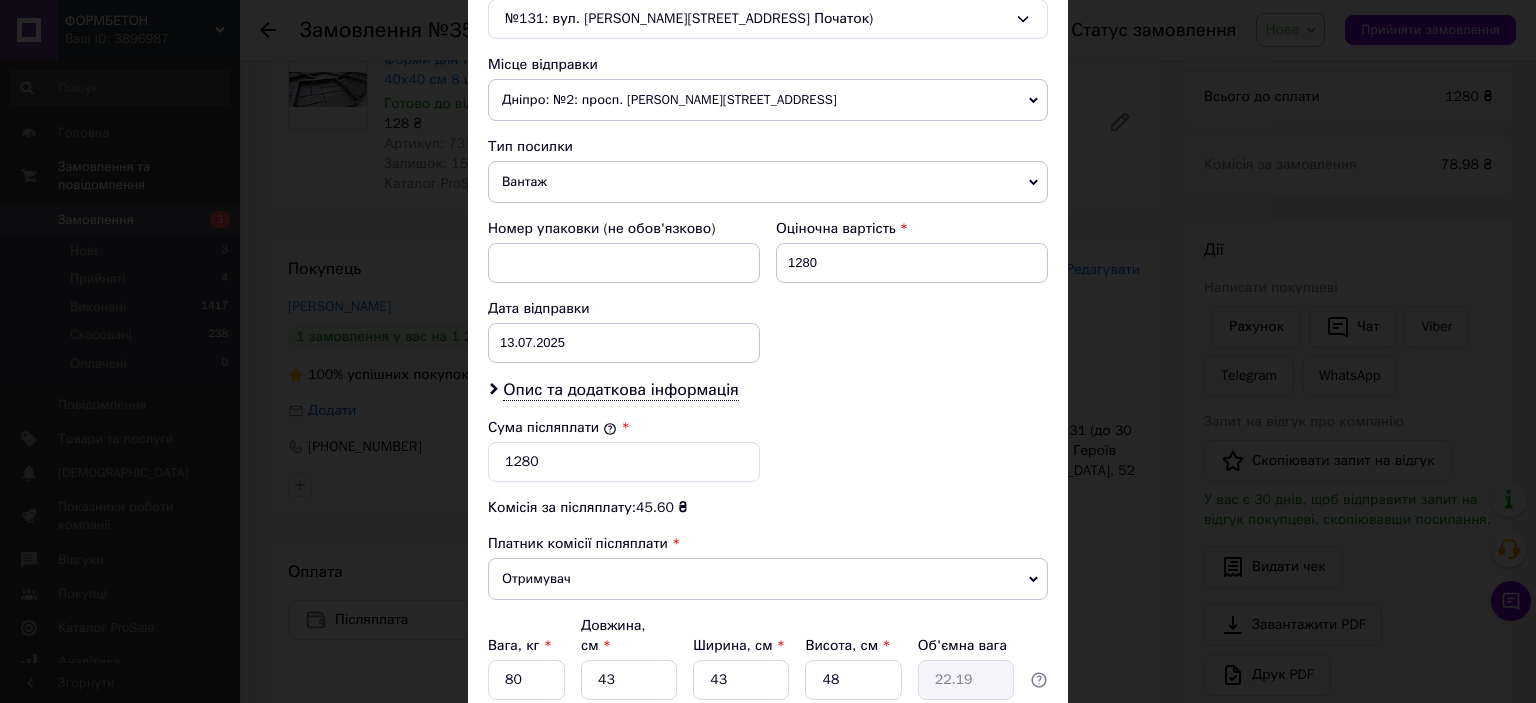 scroll, scrollTop: 773, scrollLeft: 0, axis: vertical 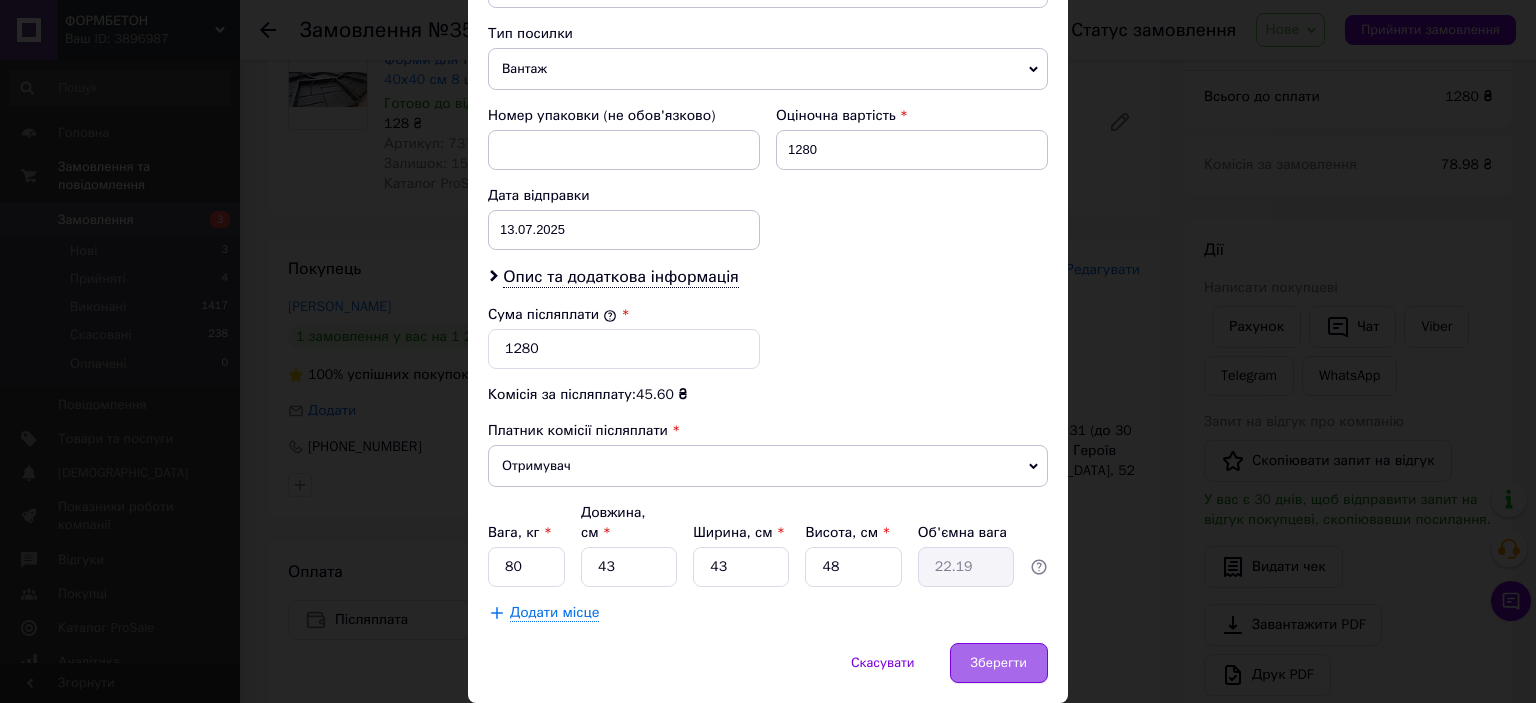 click on "Зберегти" at bounding box center (999, 663) 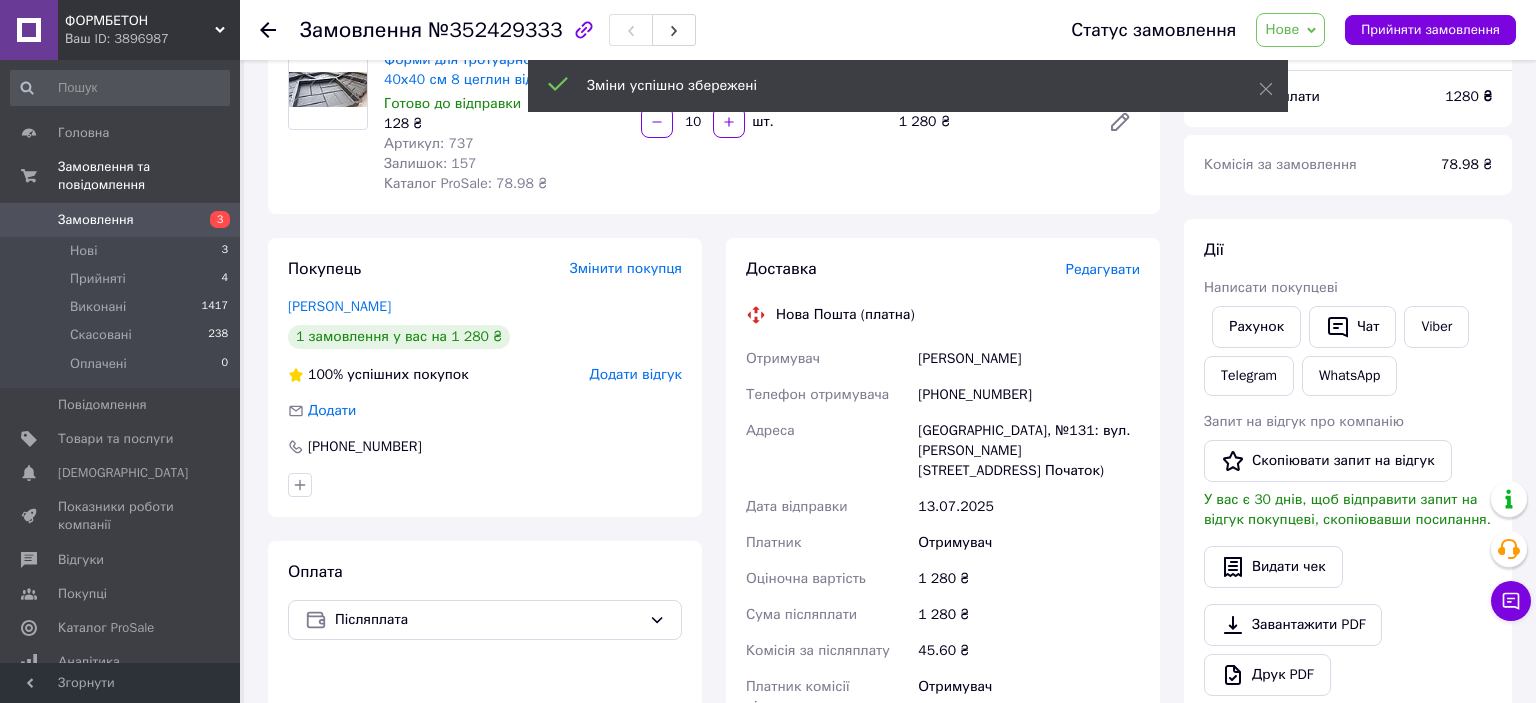 click on "Редагувати" at bounding box center (1103, 269) 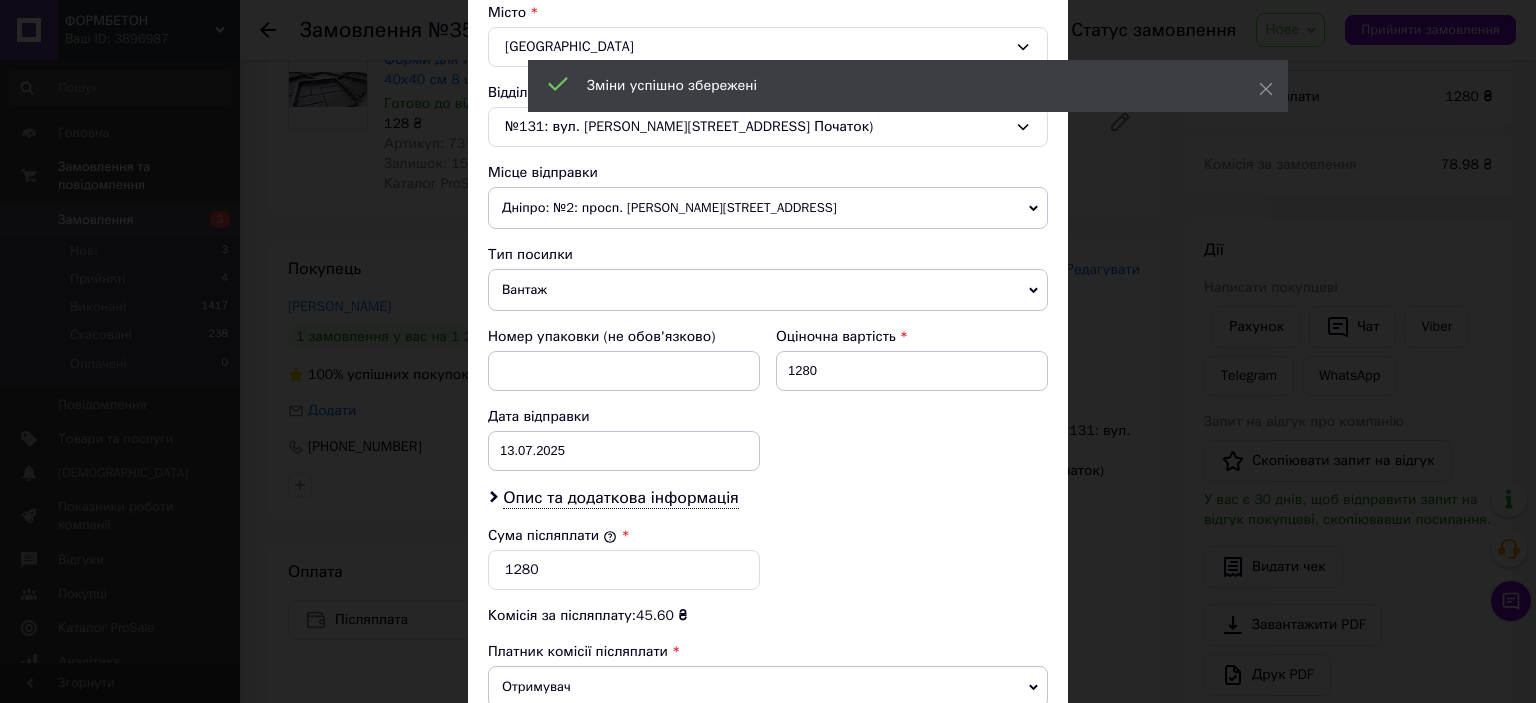 scroll, scrollTop: 817, scrollLeft: 0, axis: vertical 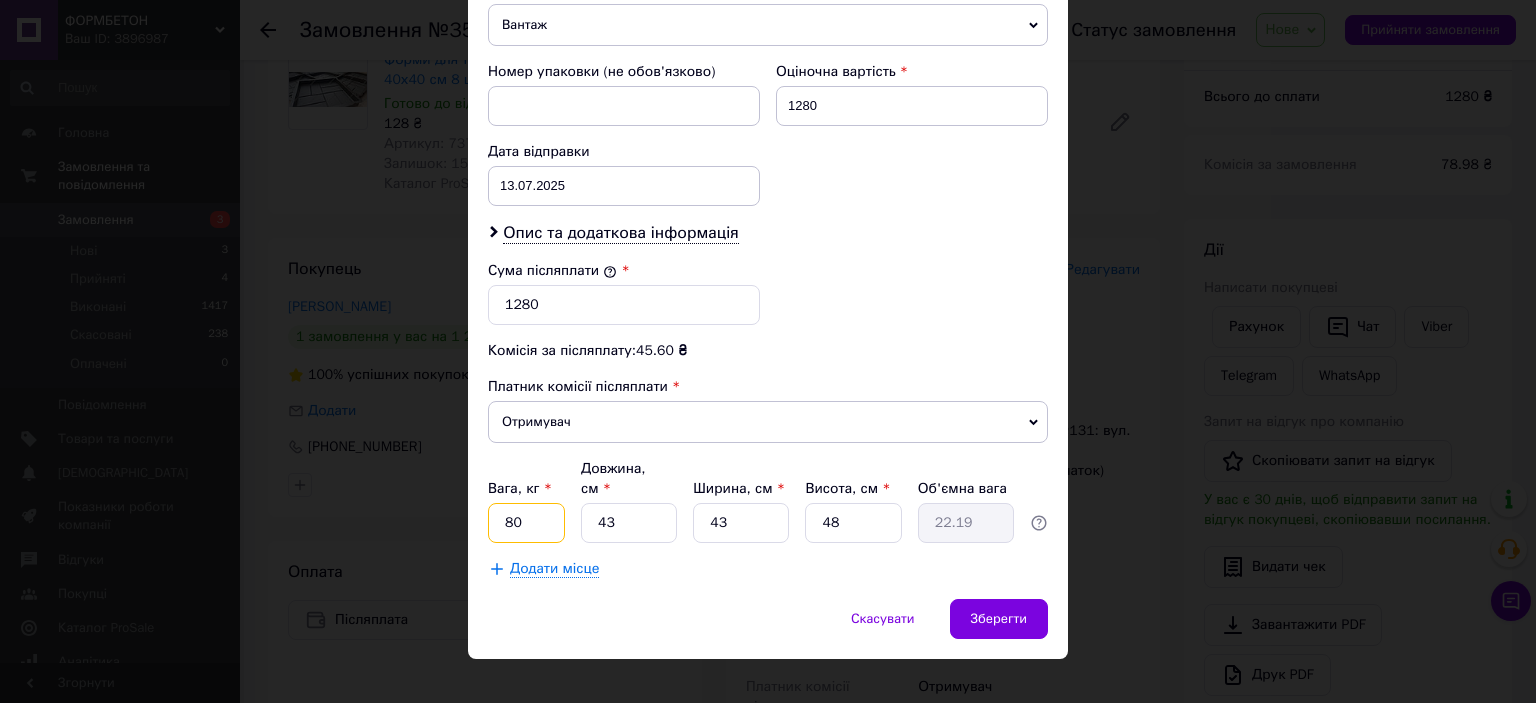 click on "80" at bounding box center (526, 523) 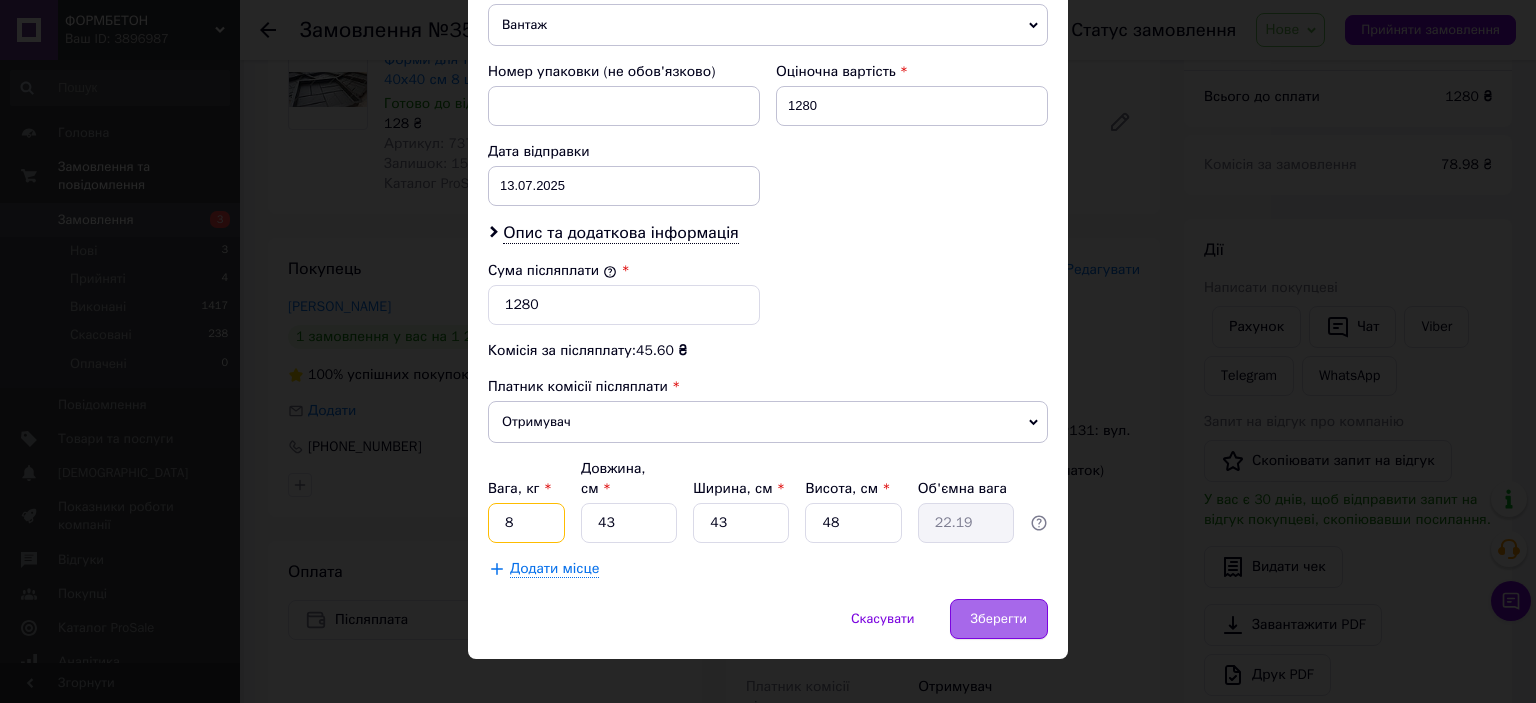 type on "8" 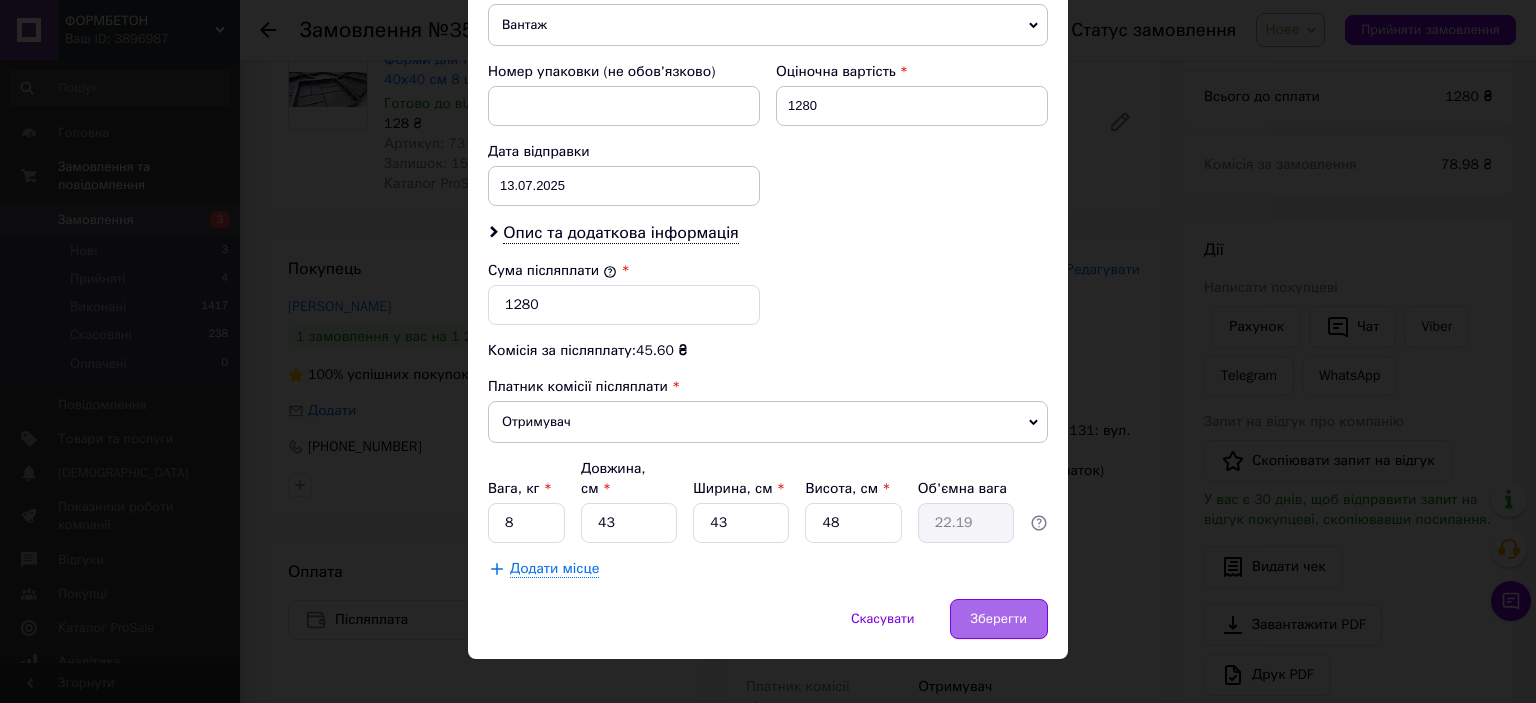 click on "Зберегти" at bounding box center [999, 619] 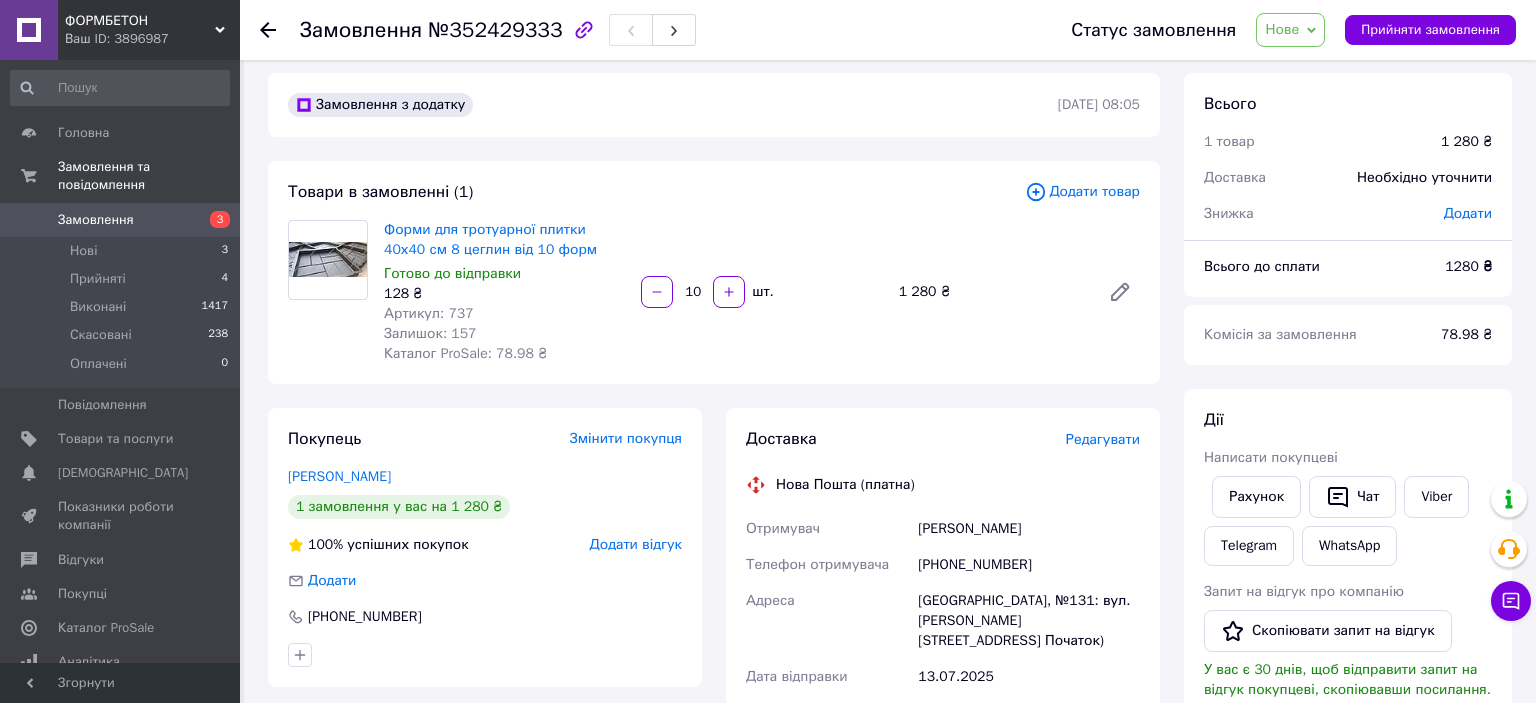 scroll, scrollTop: 422, scrollLeft: 0, axis: vertical 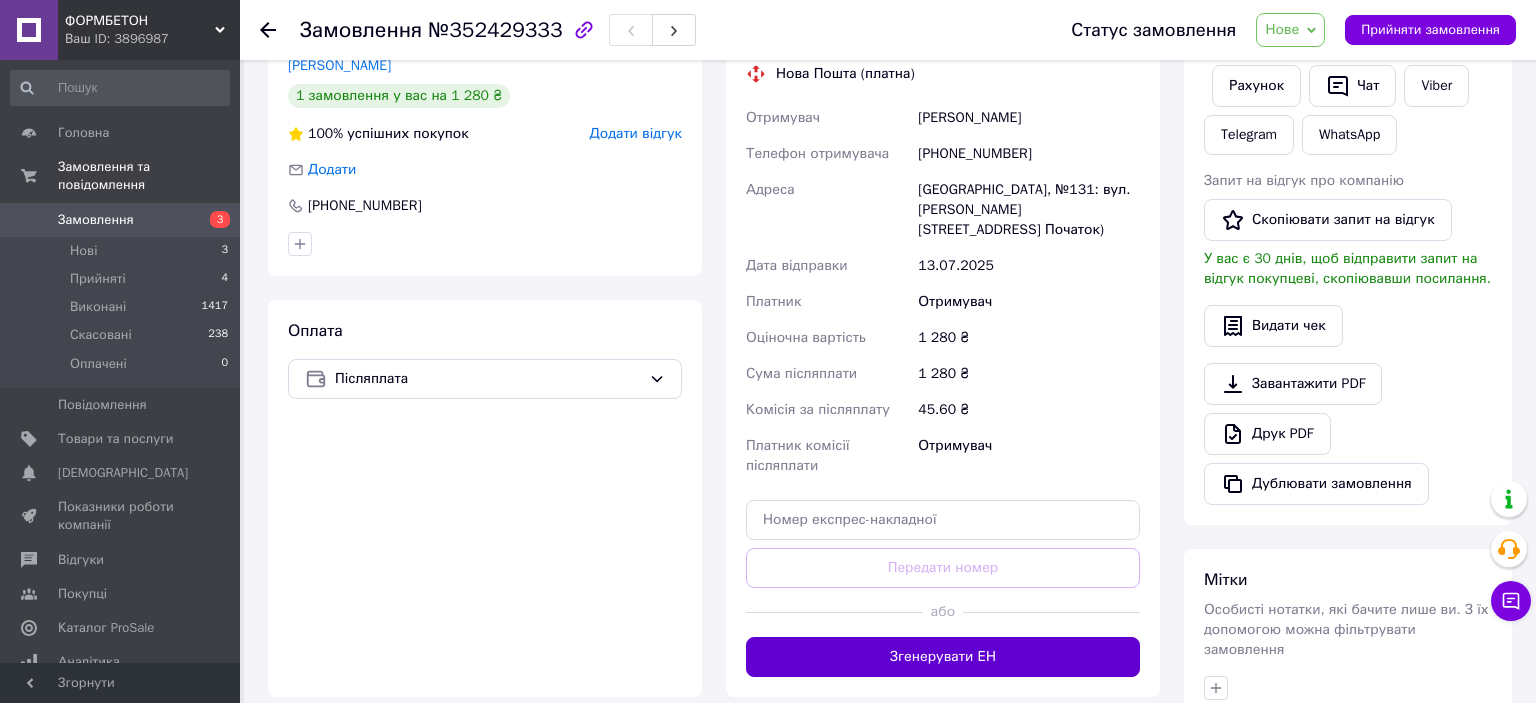 click on "Згенерувати ЕН" at bounding box center [943, 657] 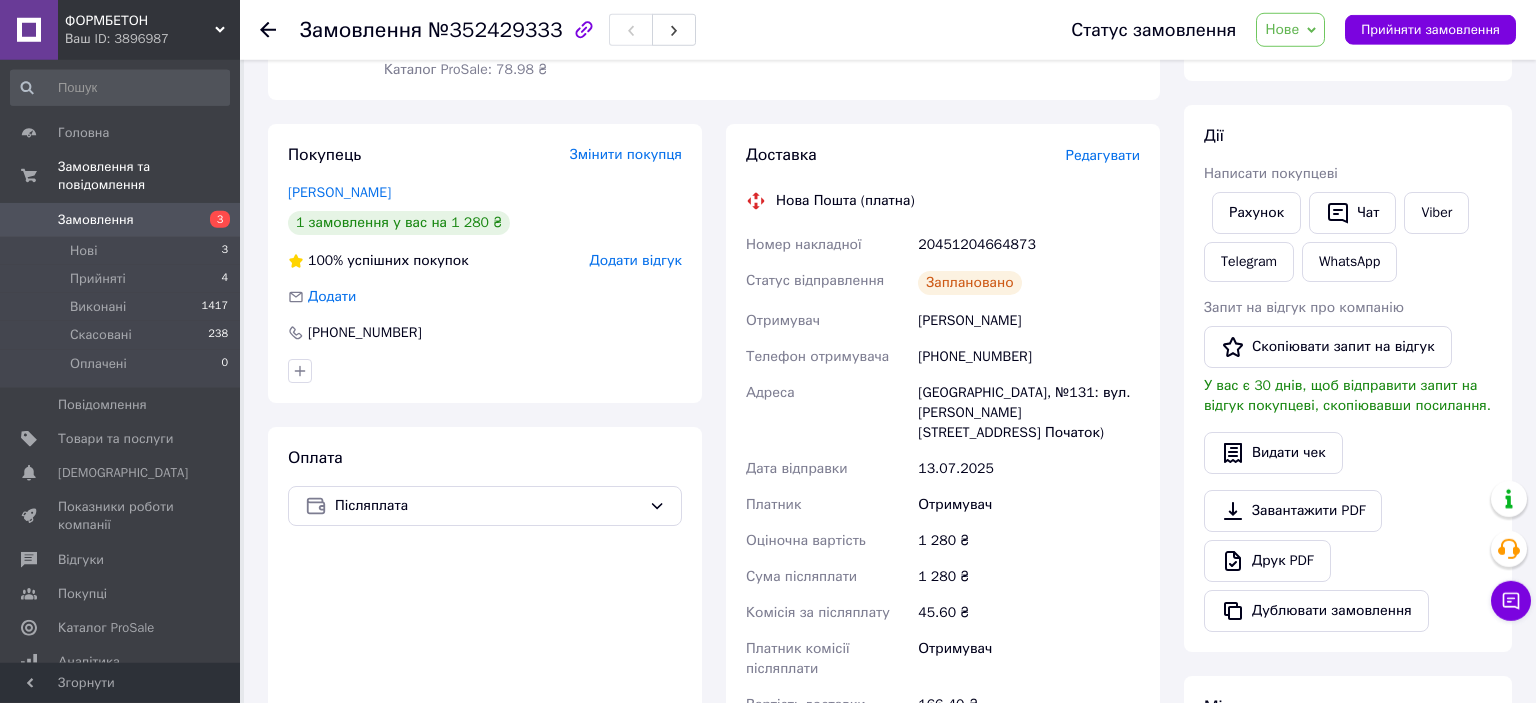 scroll, scrollTop: 211, scrollLeft: 0, axis: vertical 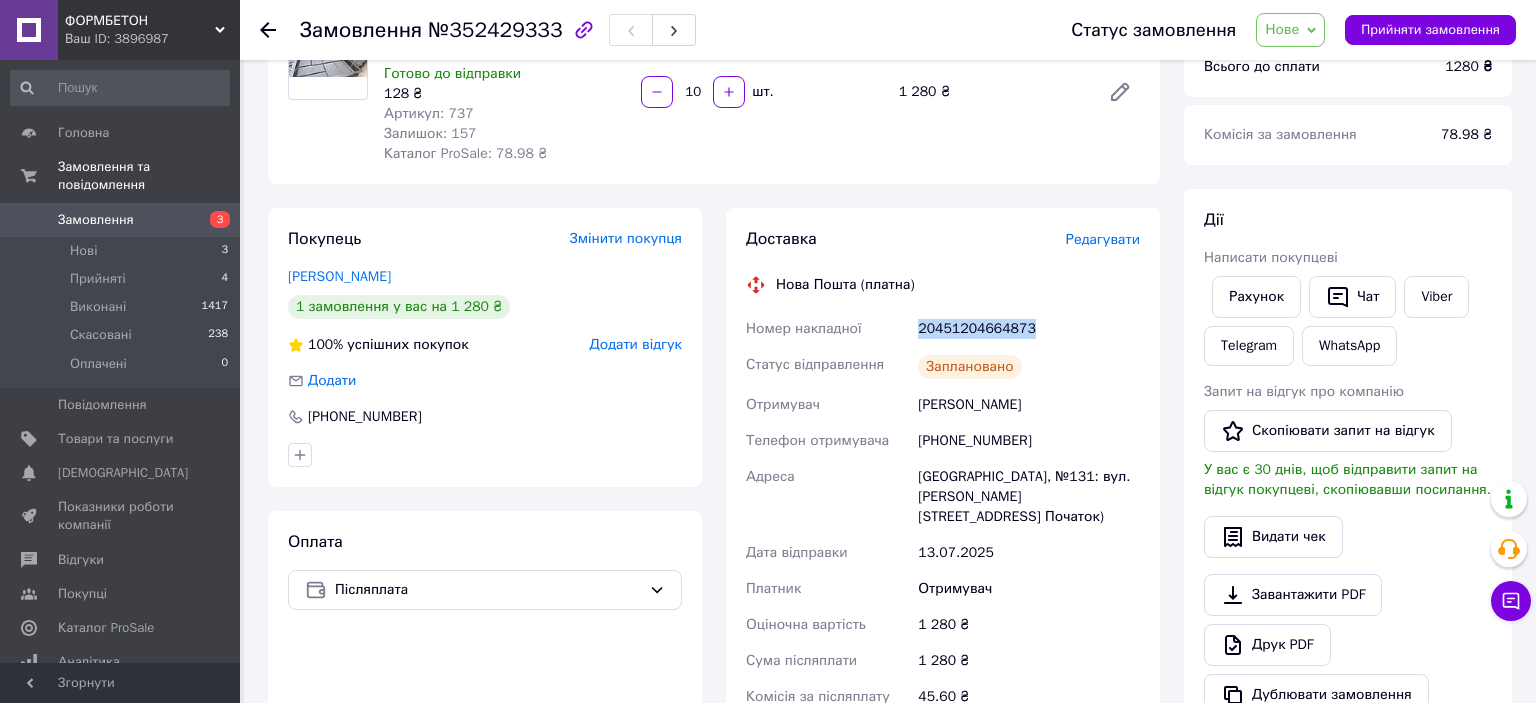 drag, startPoint x: 1025, startPoint y: 330, endPoint x: 922, endPoint y: 330, distance: 103 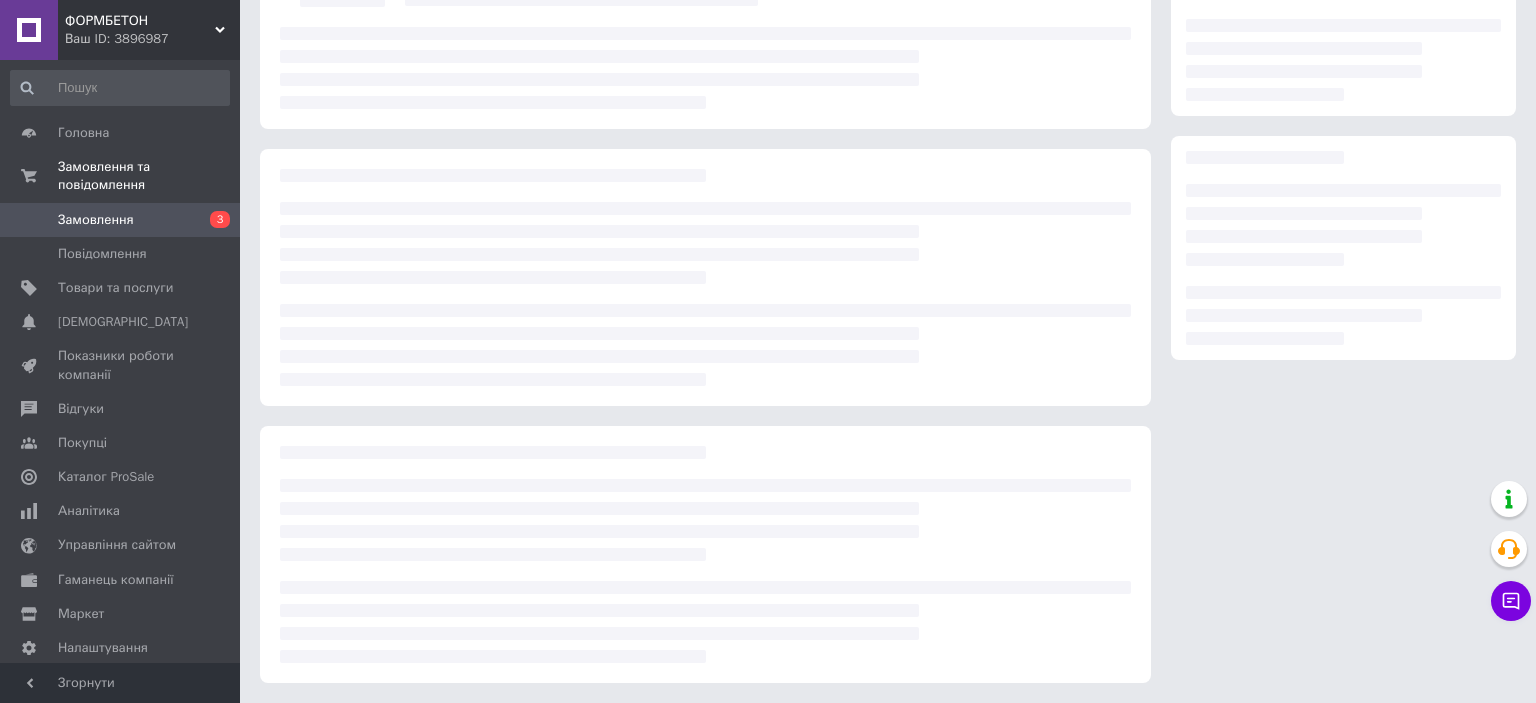 scroll, scrollTop: 190, scrollLeft: 0, axis: vertical 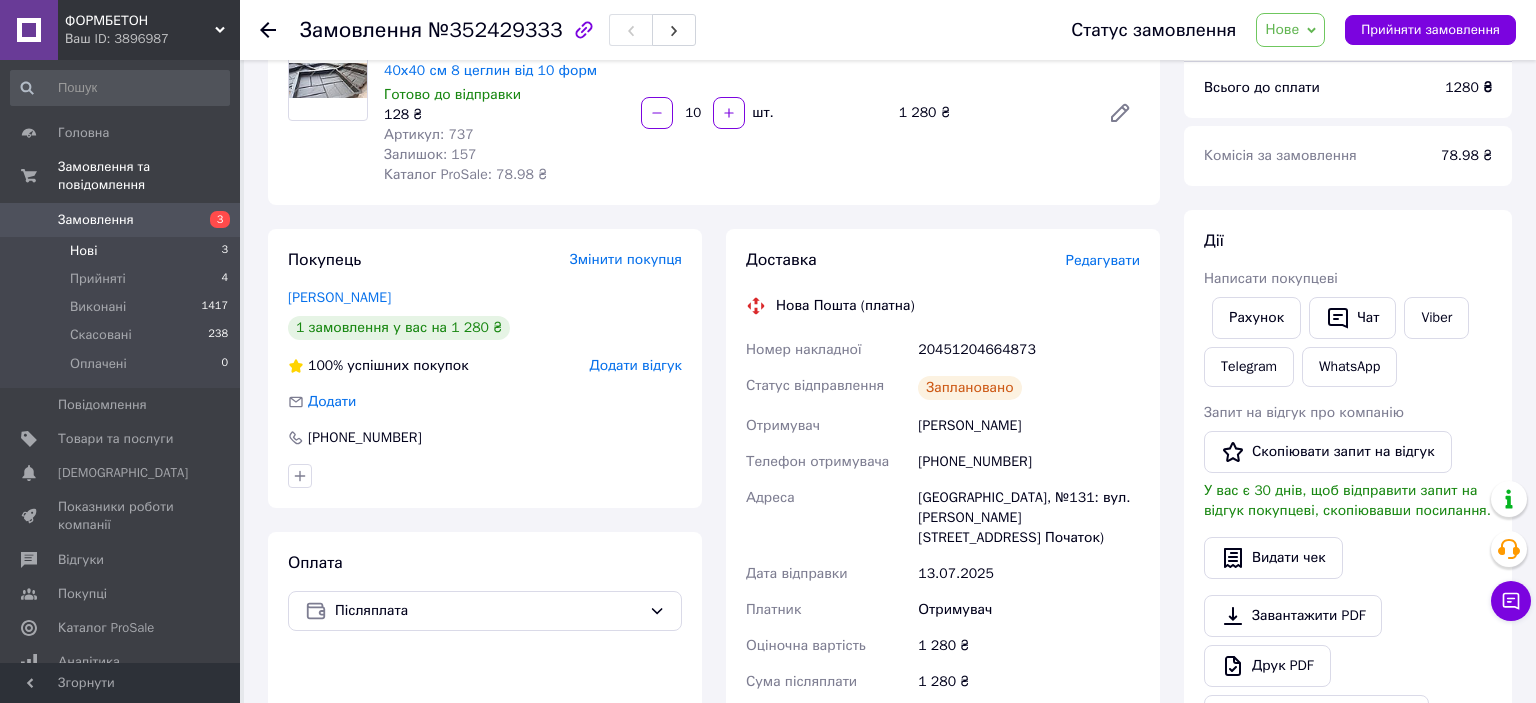 click on "Нові" at bounding box center [83, 251] 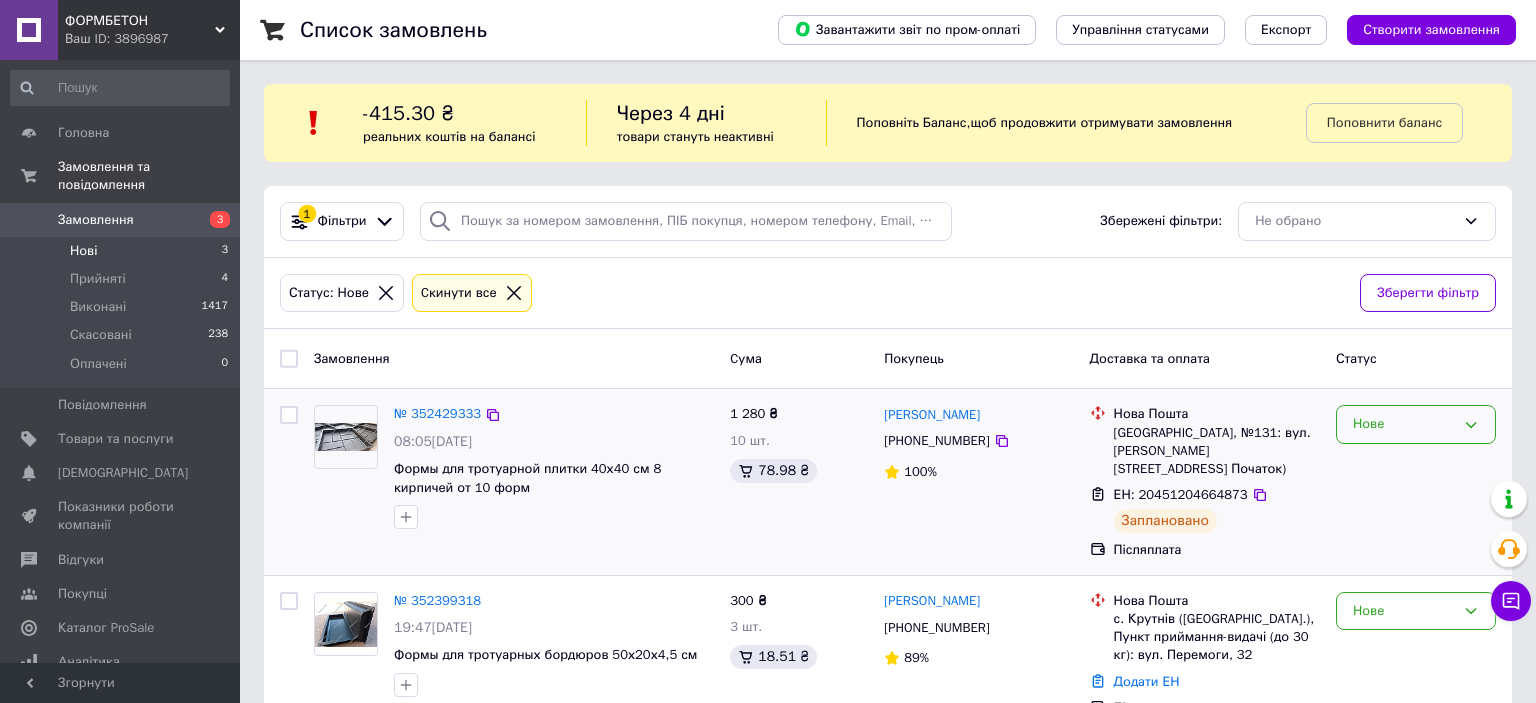 click on "Нове" at bounding box center (1404, 424) 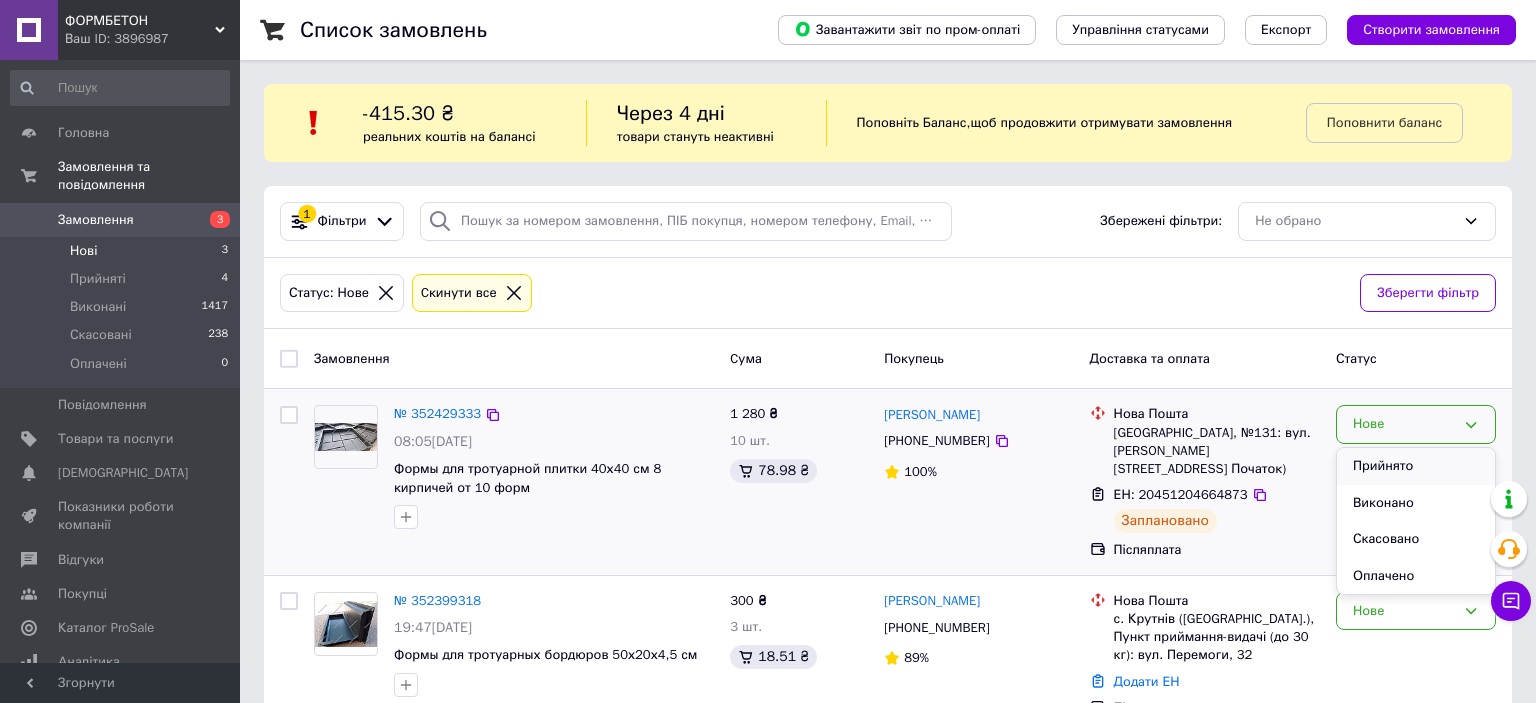 click on "Прийнято" at bounding box center [1416, 466] 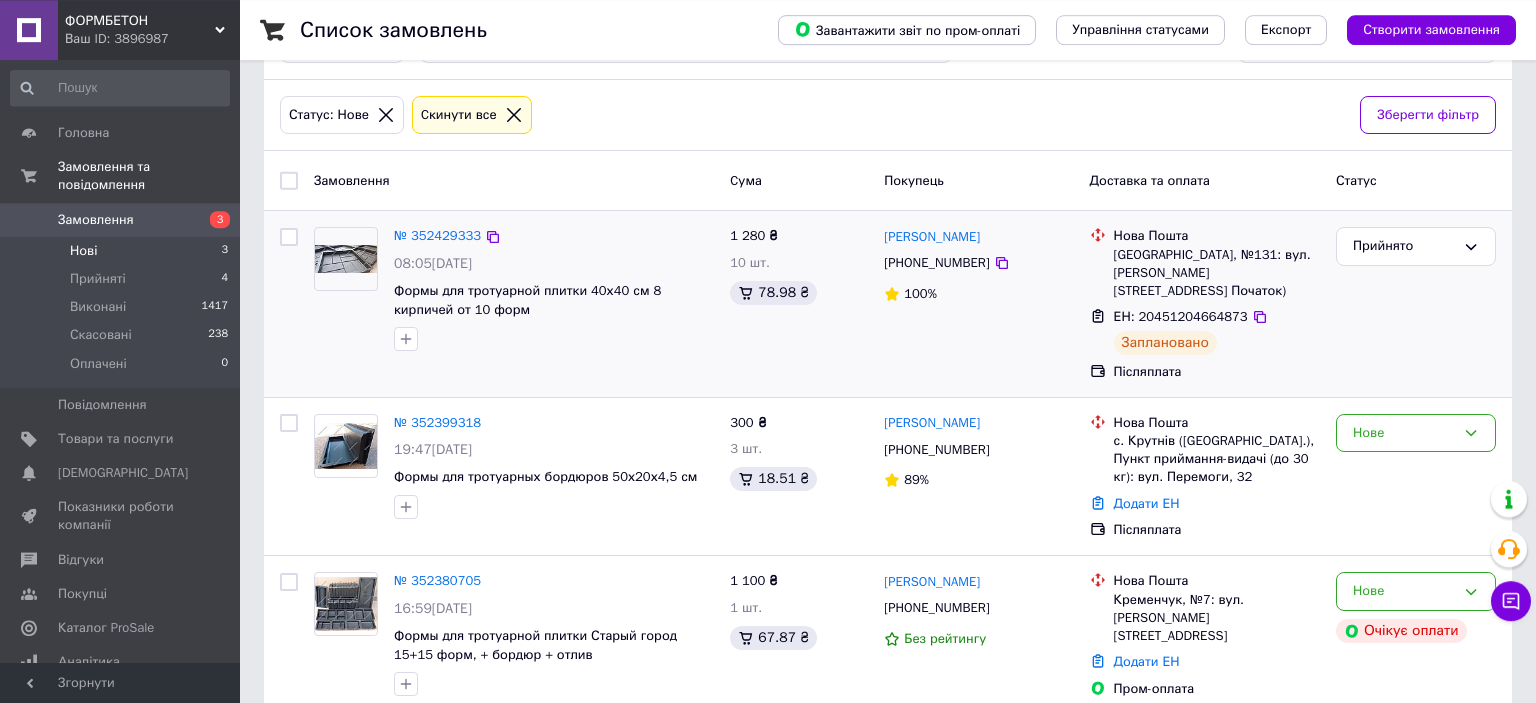 scroll, scrollTop: 191, scrollLeft: 0, axis: vertical 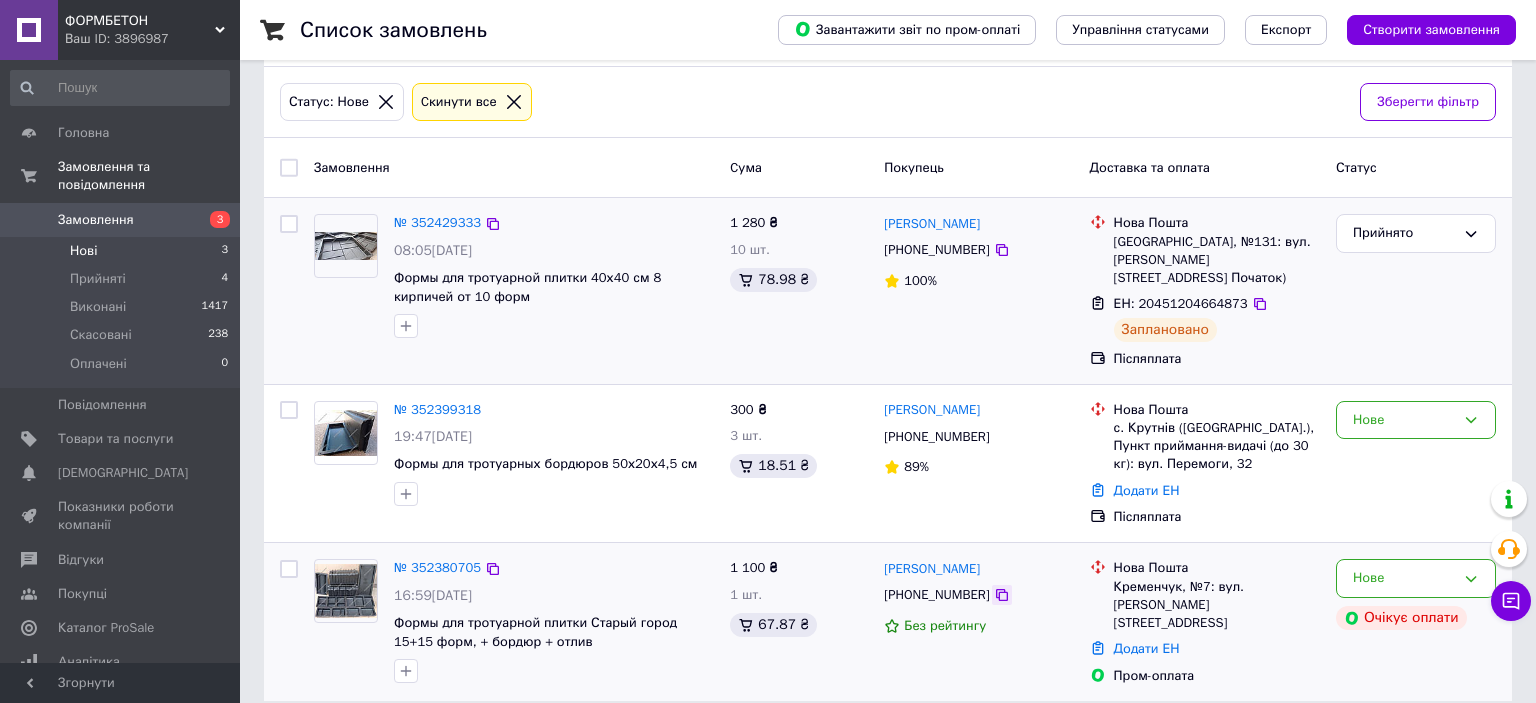 click 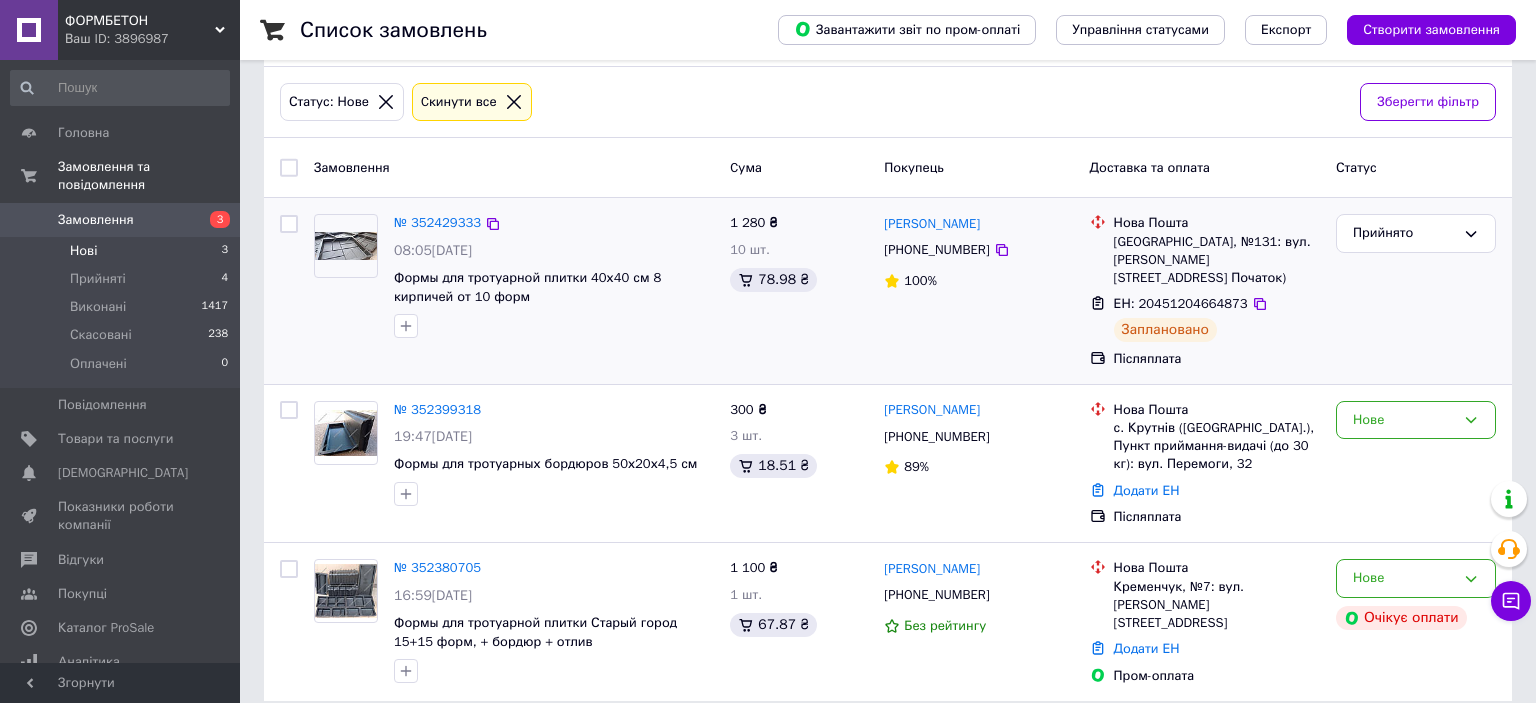 click on "Завантажити звіт по пром-оплаті Управління статусами Експорт Створити замовлення" at bounding box center (1127, 30) 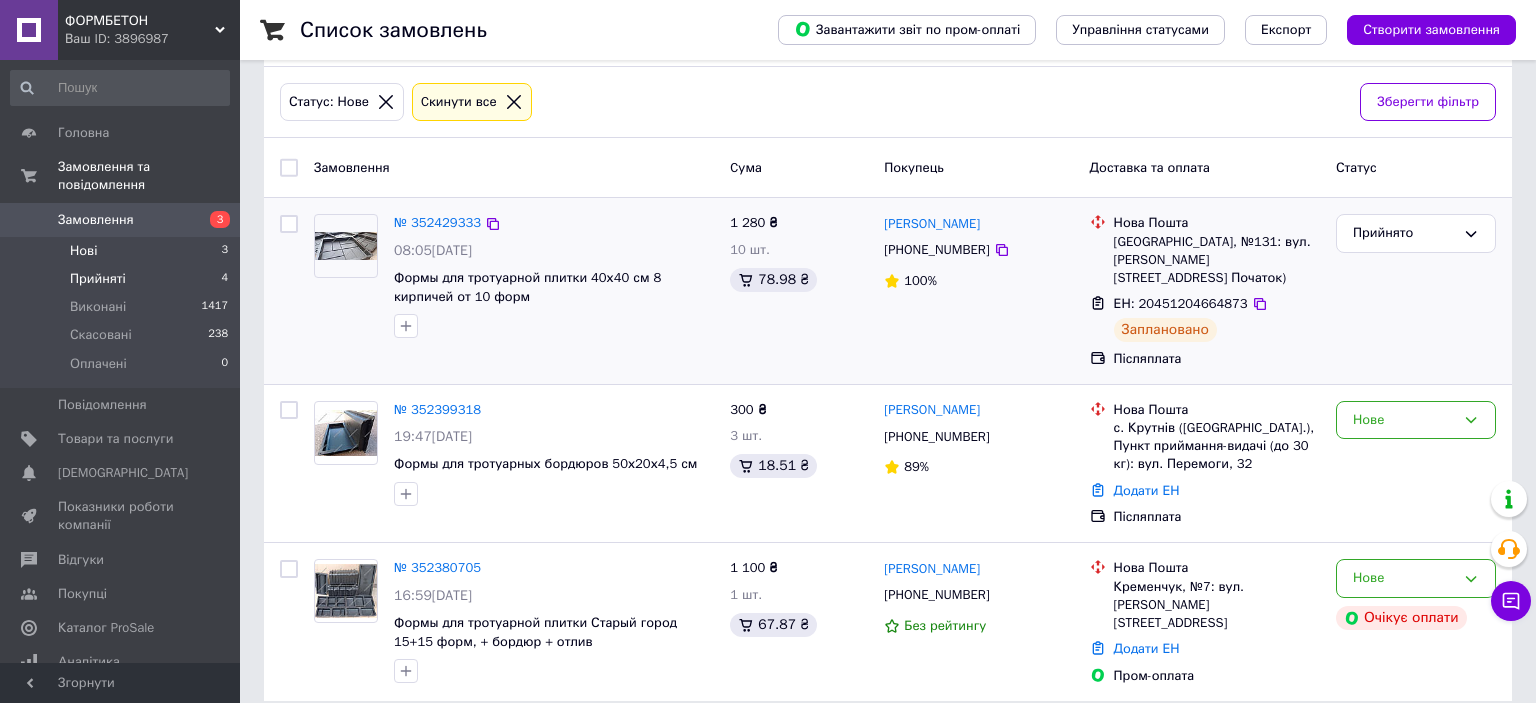click on "Прийняті" at bounding box center (98, 279) 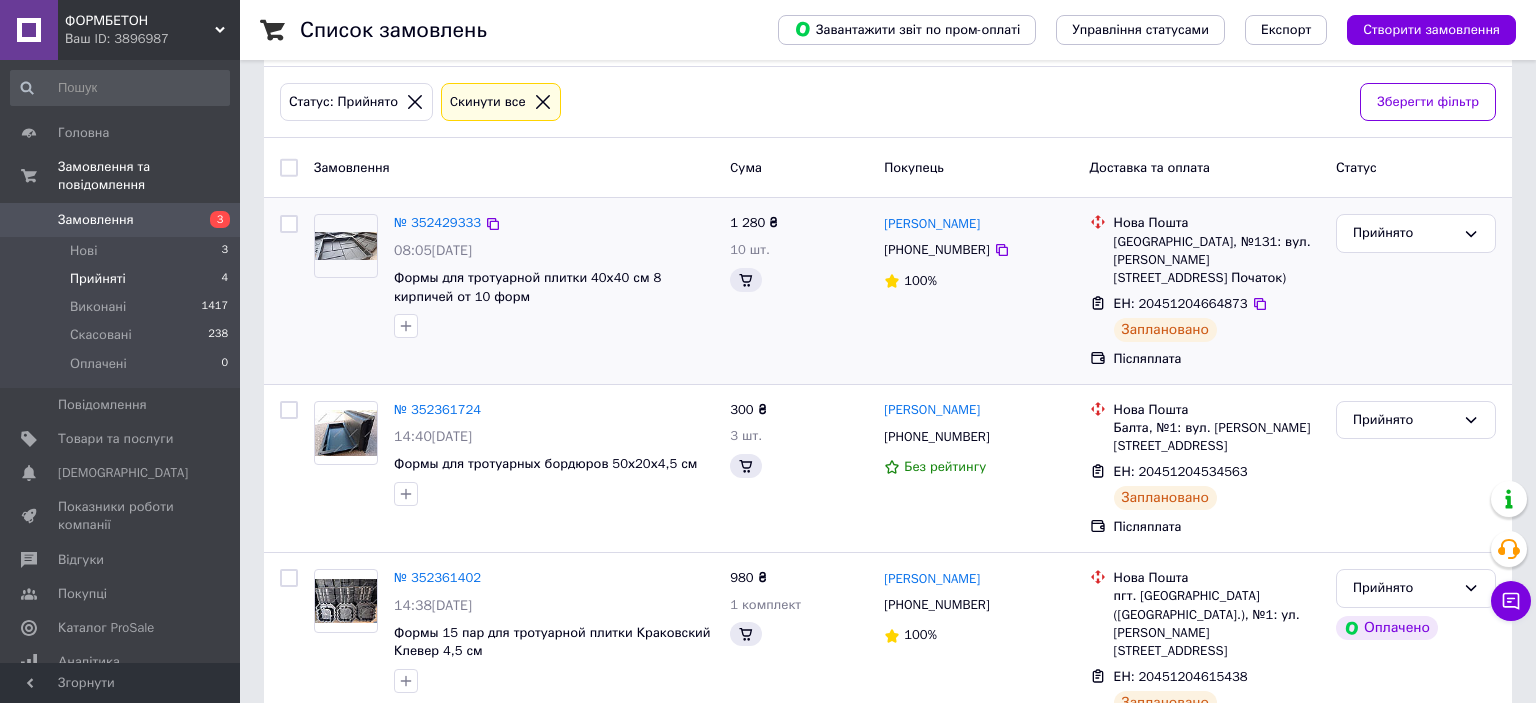scroll, scrollTop: 0, scrollLeft: 0, axis: both 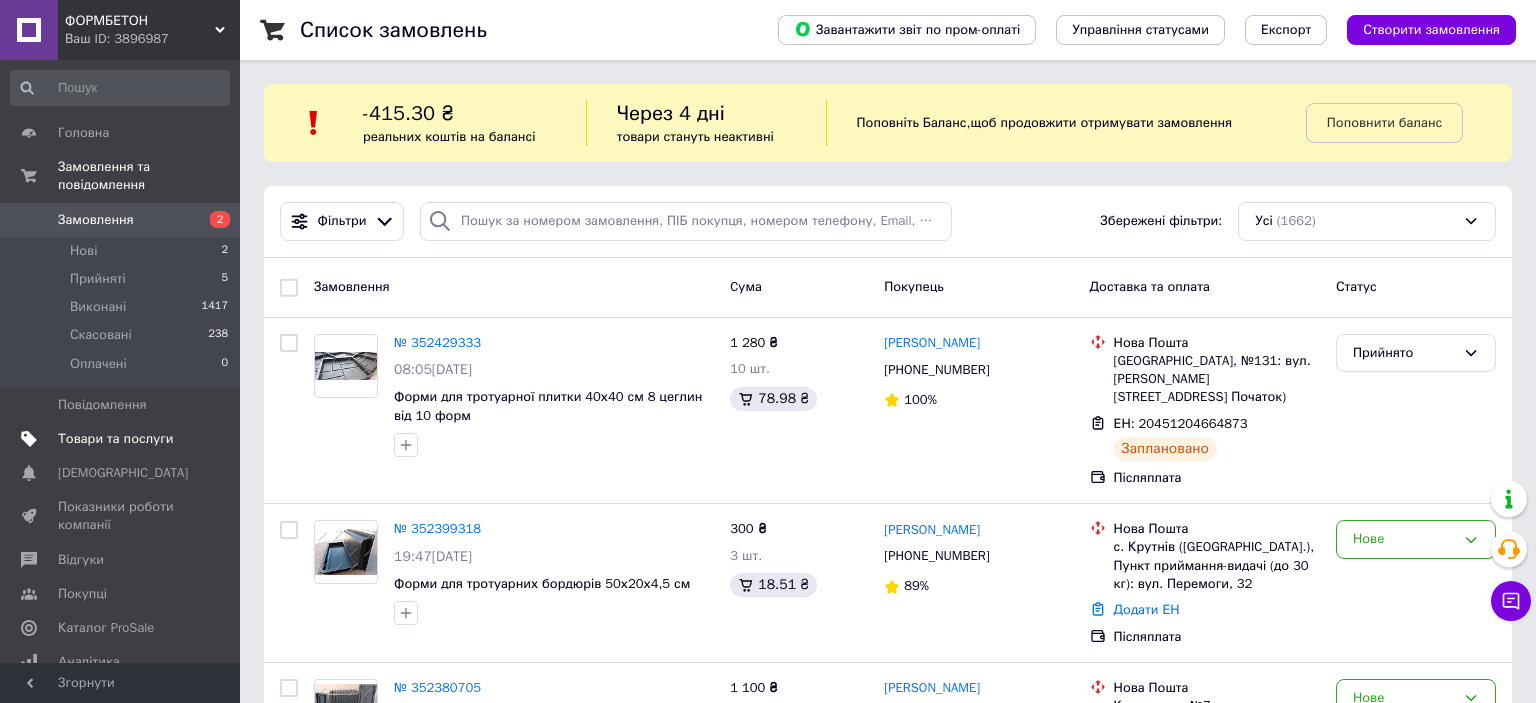 click on "Товари та послуги" at bounding box center [115, 439] 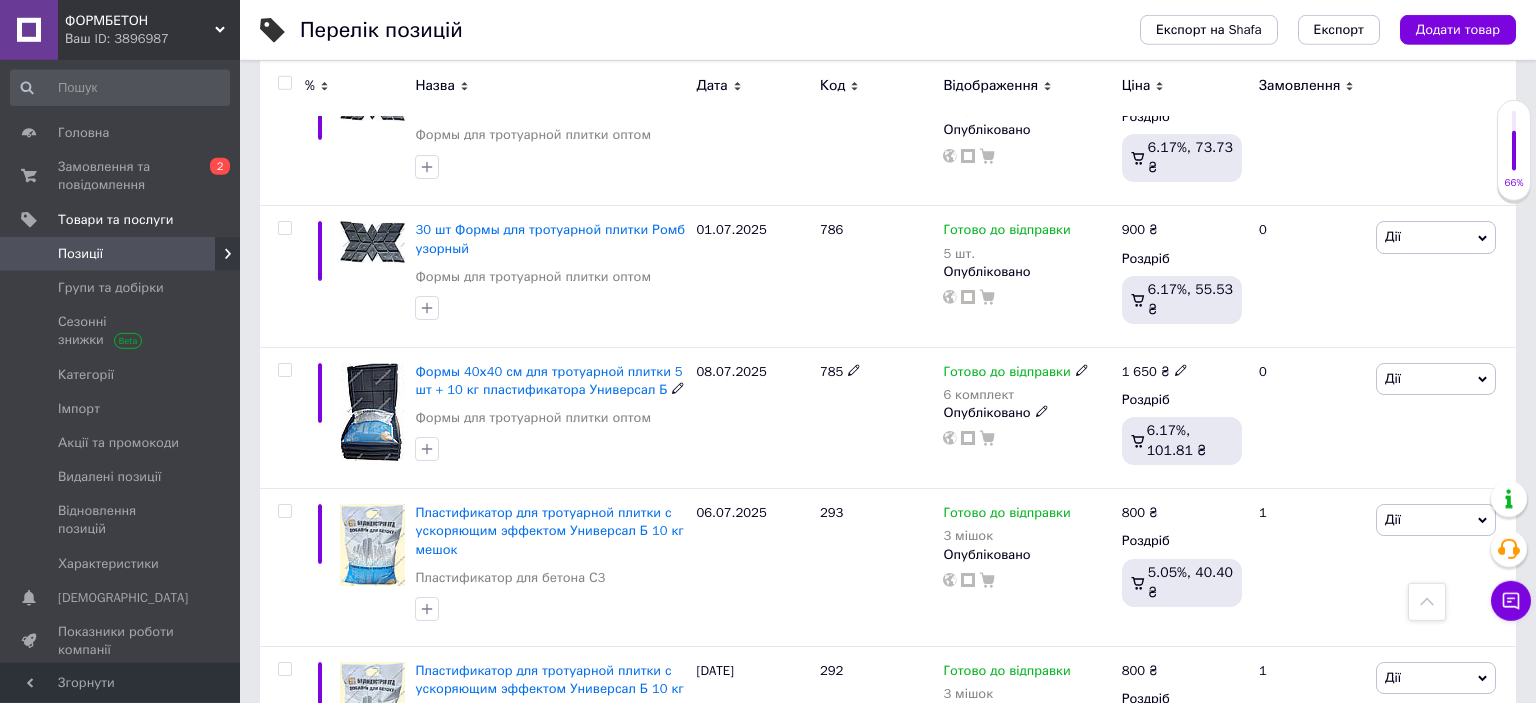 scroll, scrollTop: 6864, scrollLeft: 0, axis: vertical 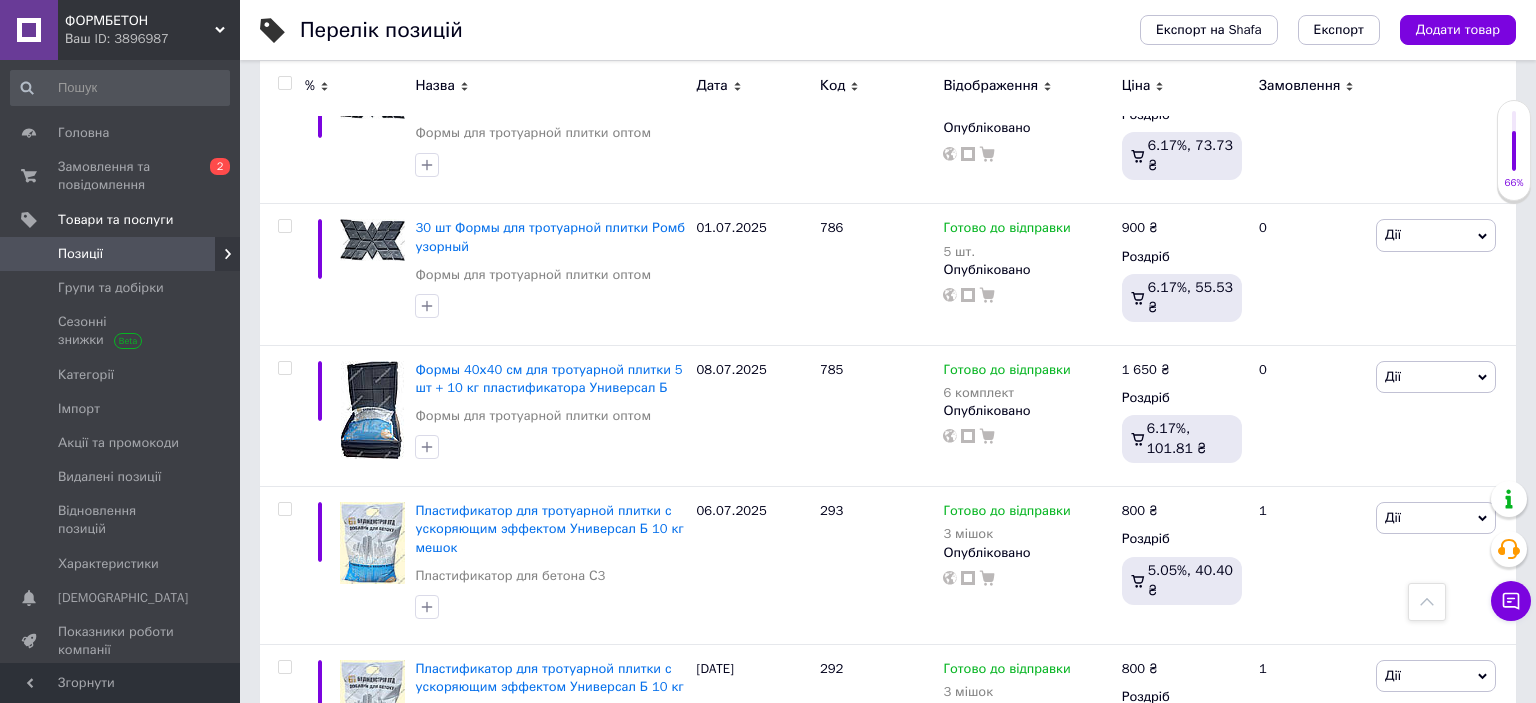 click at bounding box center (227, 254) 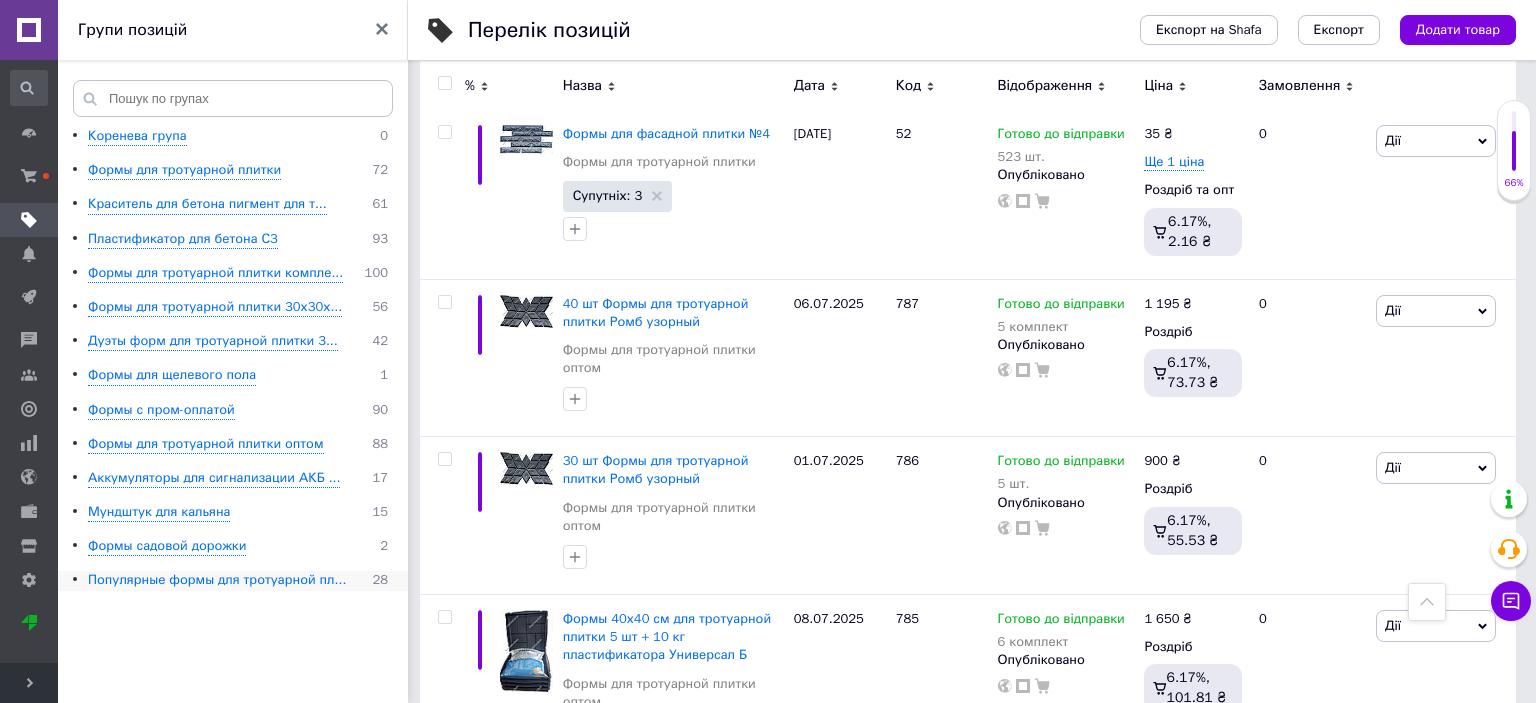 click on "Популярные формы для тротуарной пл..." at bounding box center [217, 580] 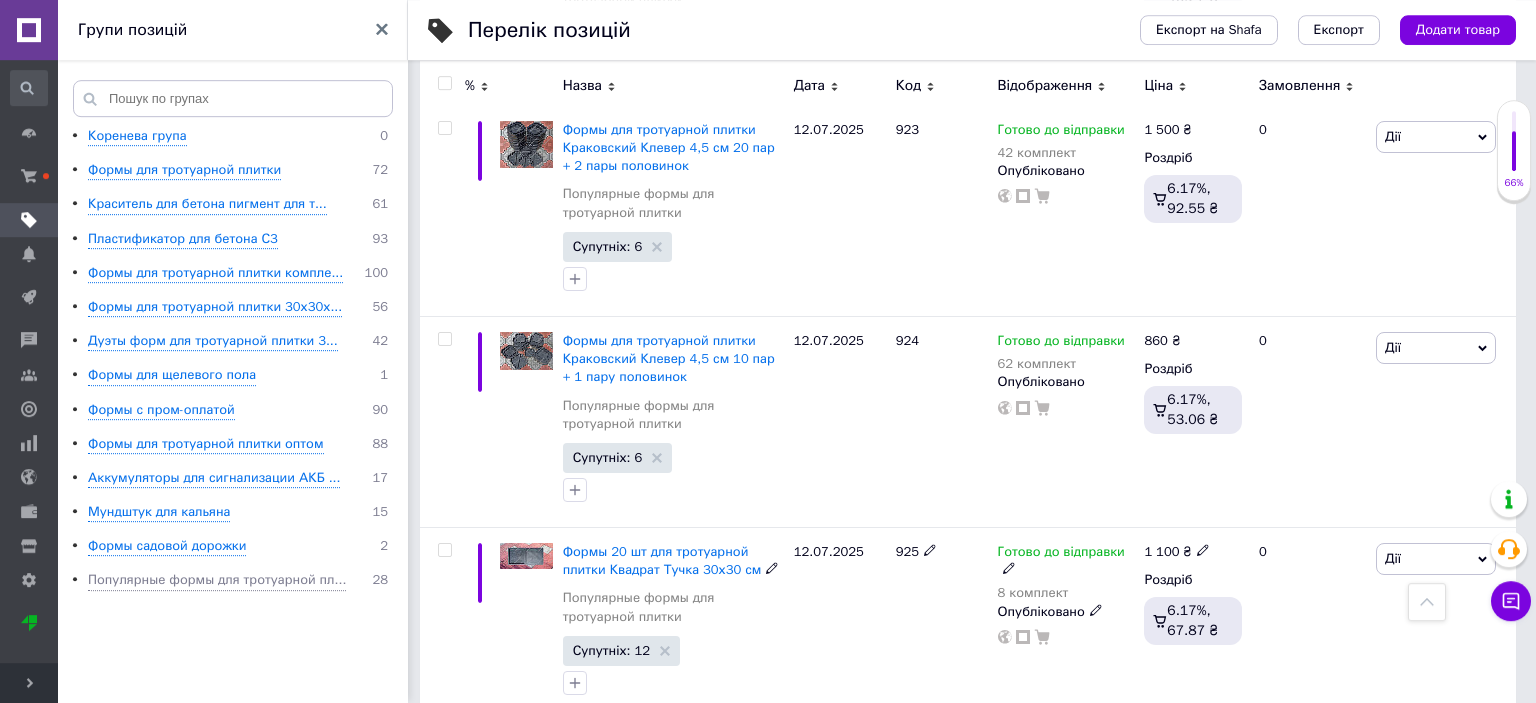 scroll, scrollTop: 4733, scrollLeft: 0, axis: vertical 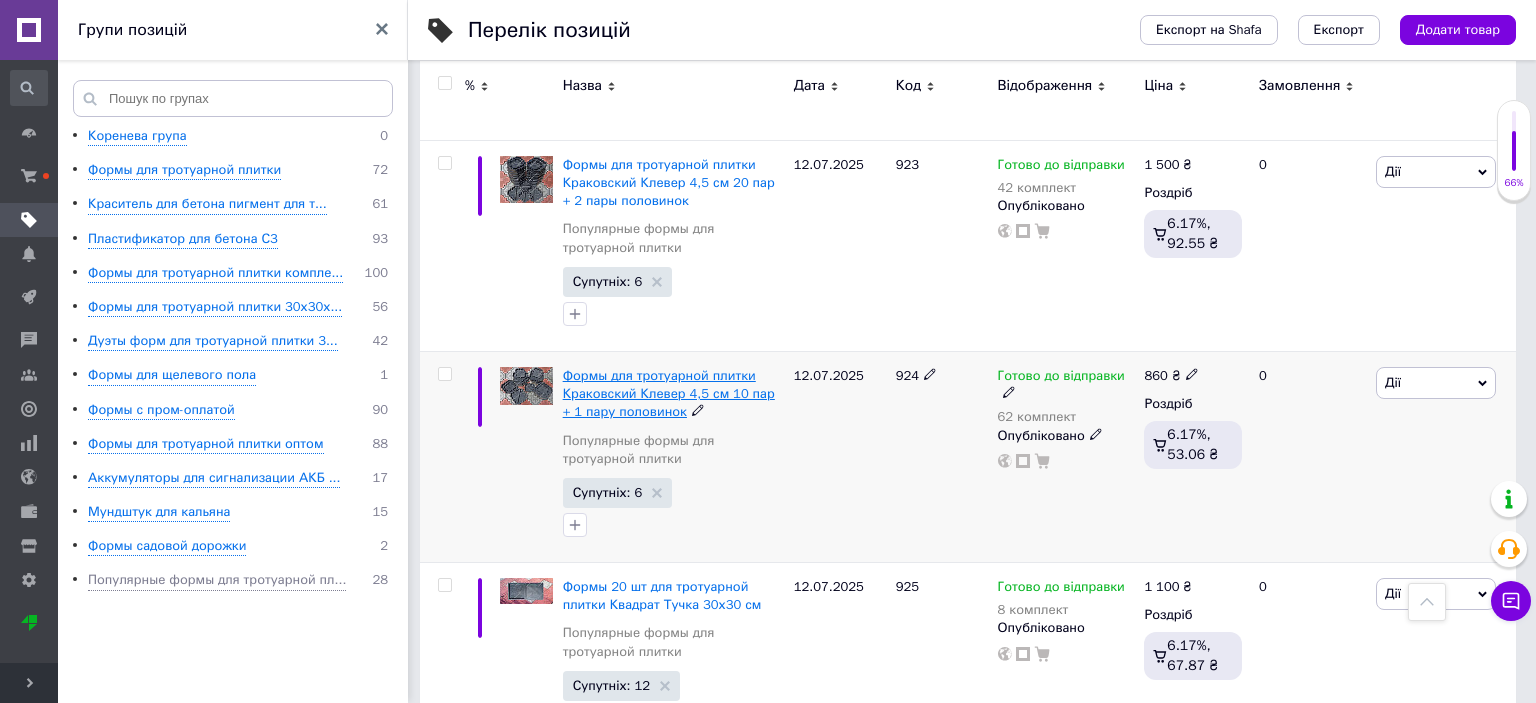 click on "Формы для тротуарной плитки Краковский Клевер 4,5 см 10 пар + 1 пару половинок" at bounding box center [669, 393] 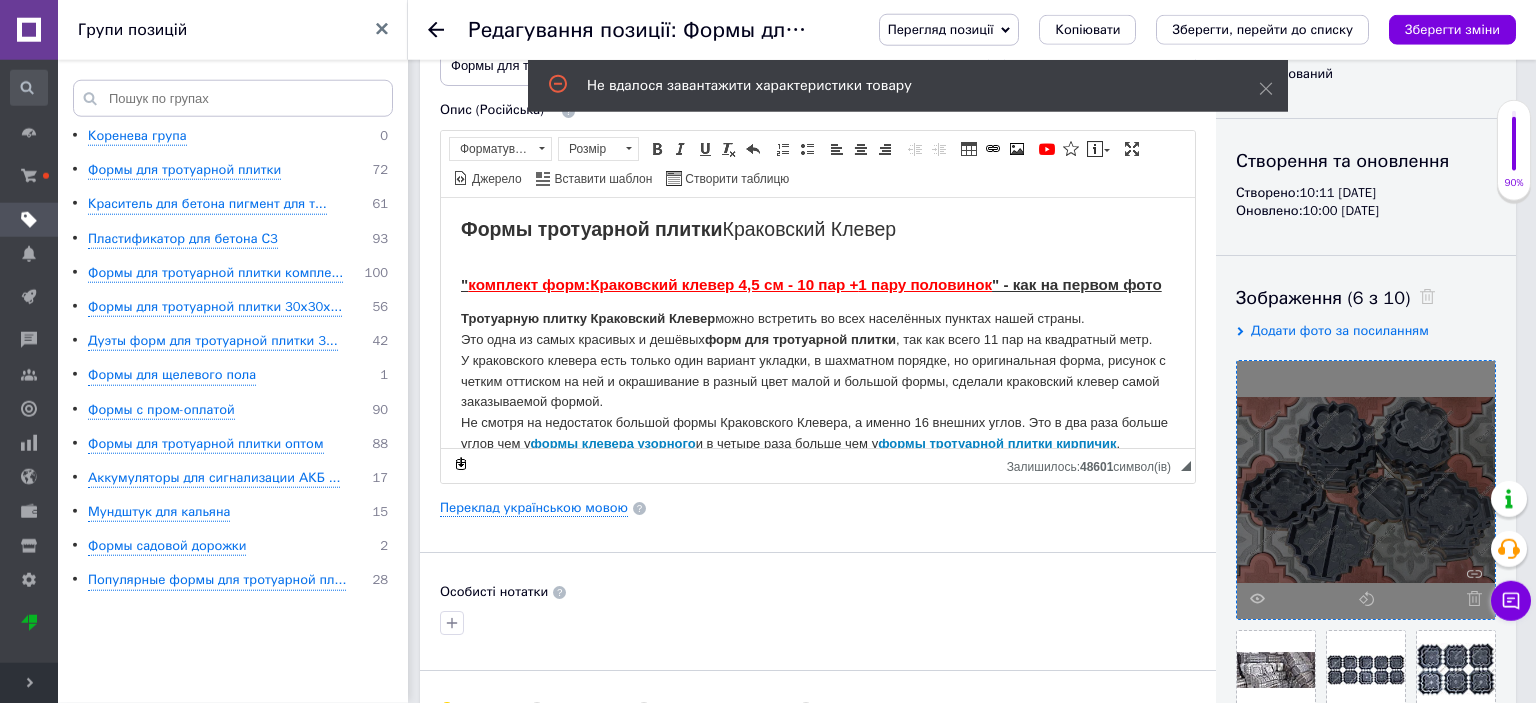 scroll, scrollTop: 316, scrollLeft: 0, axis: vertical 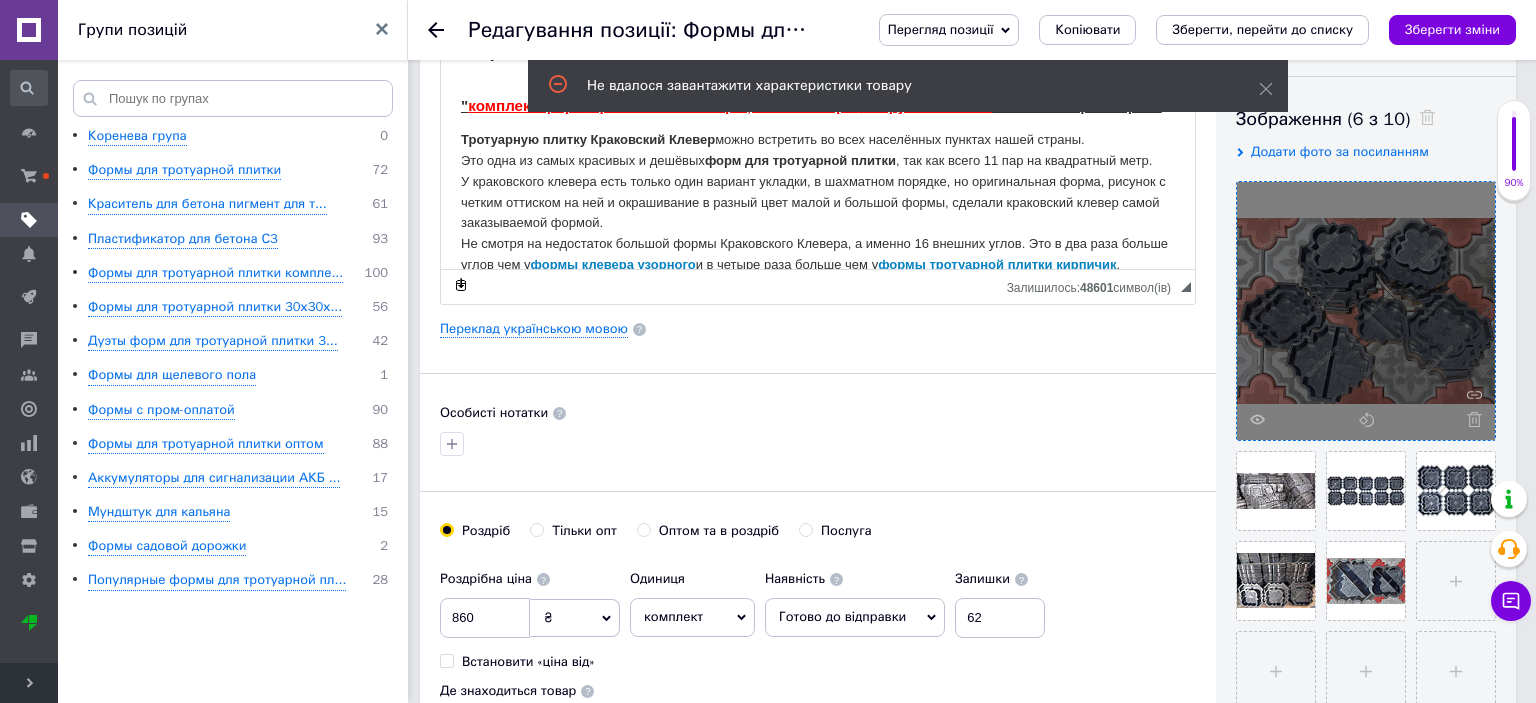 click at bounding box center (1366, 311) 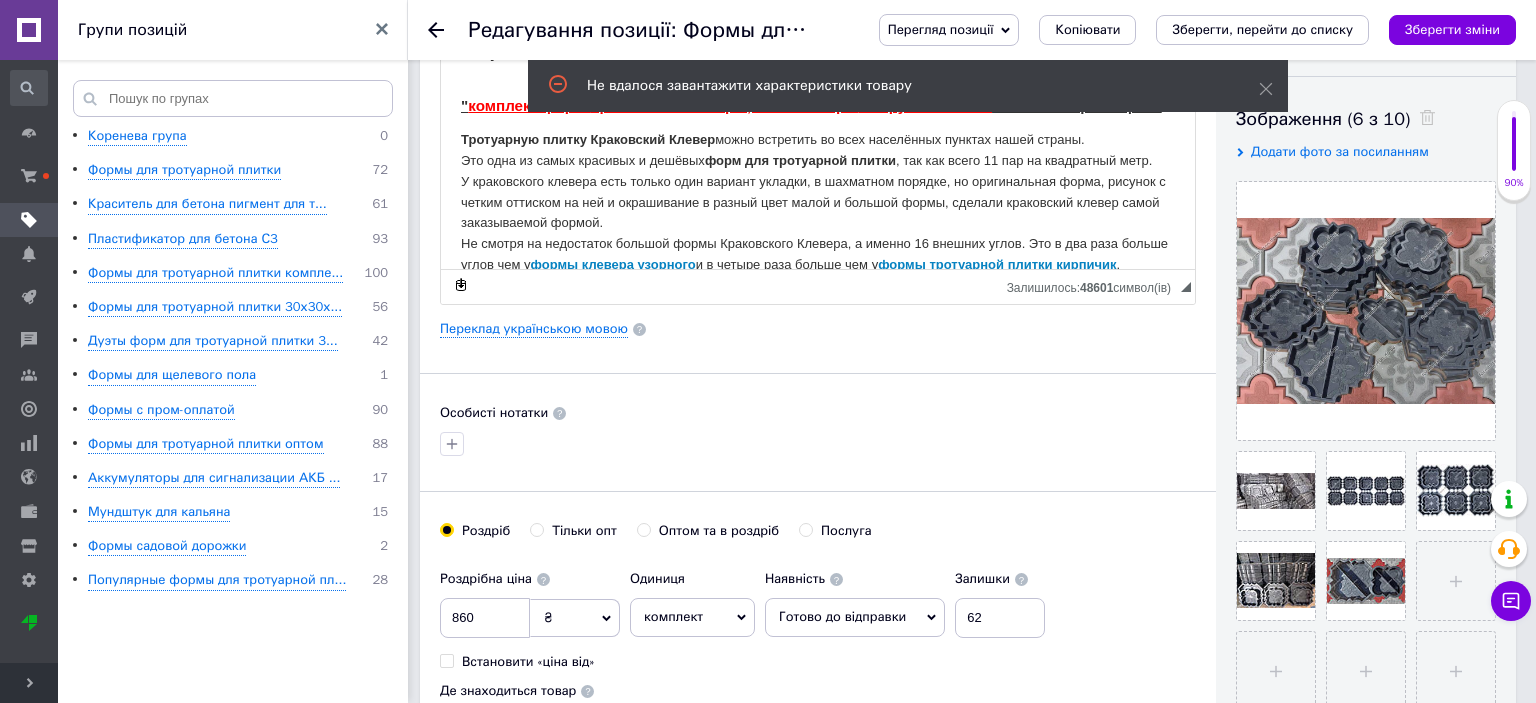 click 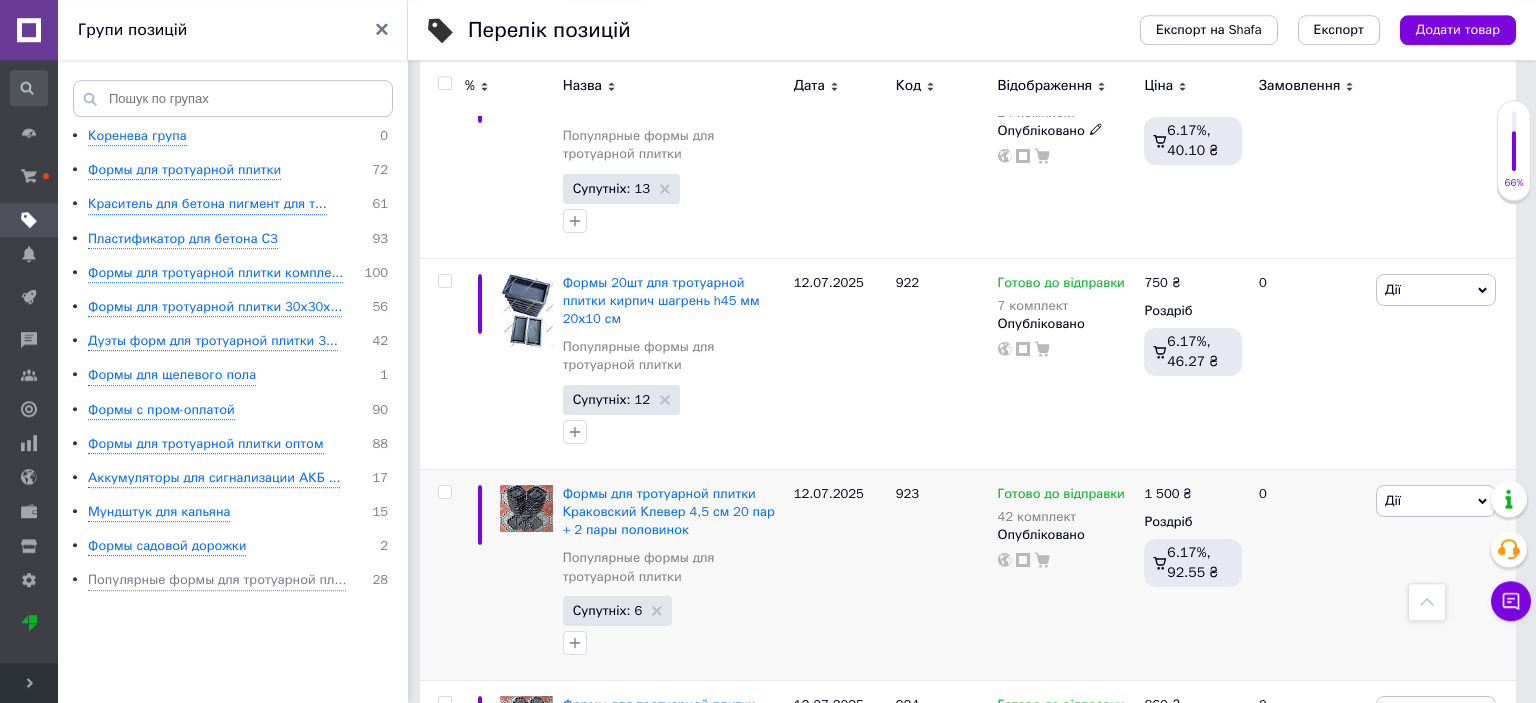 scroll, scrollTop: 4435, scrollLeft: 0, axis: vertical 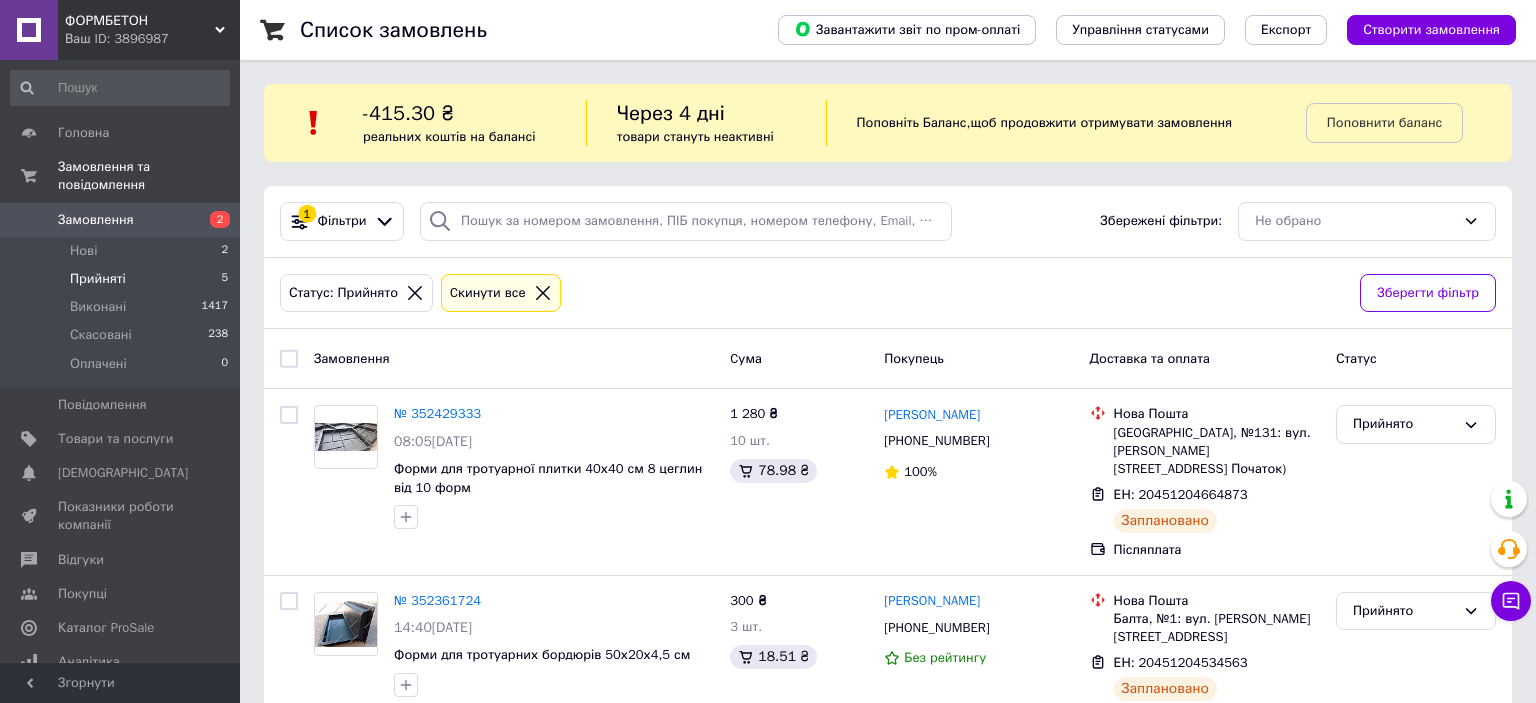 click on "Статус: Прийнято Cкинути все" at bounding box center (812, 293) 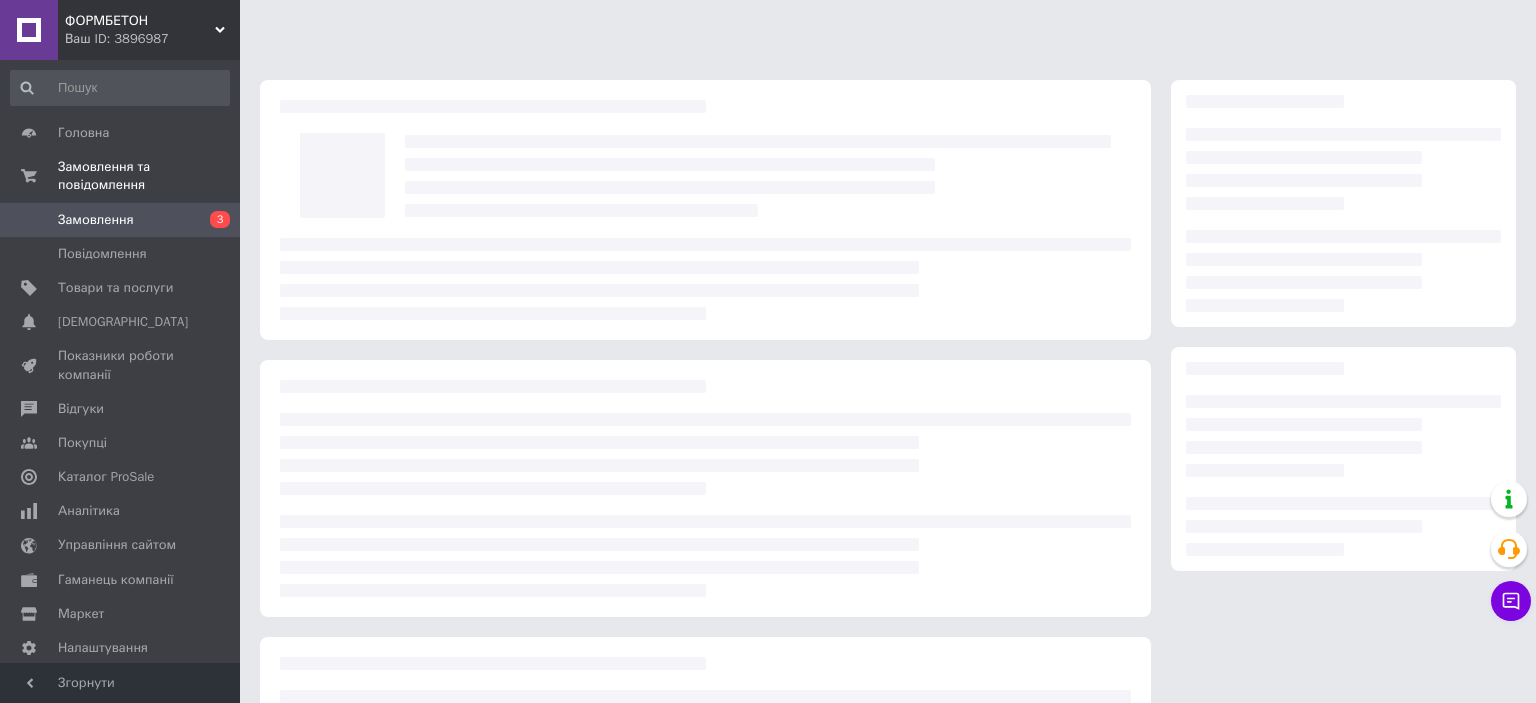 scroll, scrollTop: 0, scrollLeft: 0, axis: both 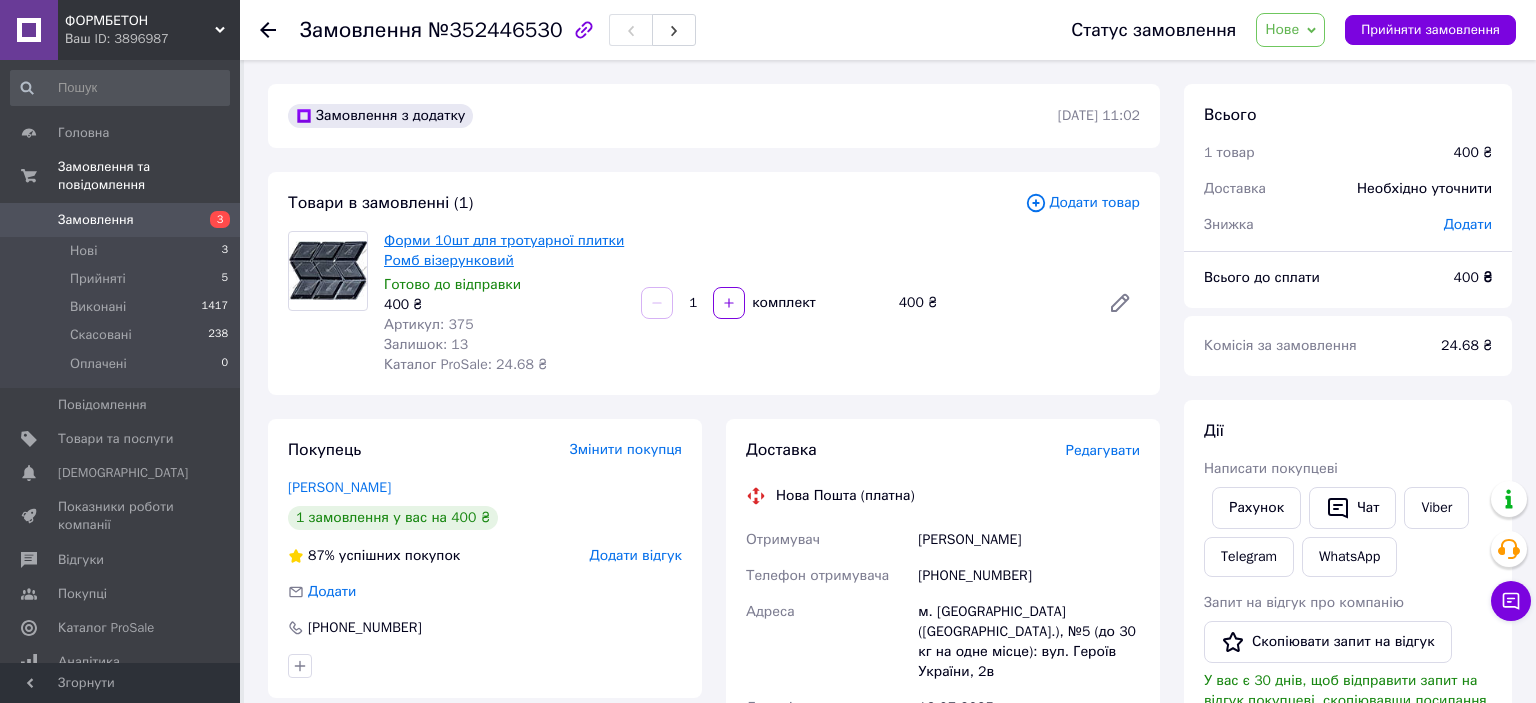 click on "Форми 10шт для тротуарної плитки Ромб візерунковий" at bounding box center (504, 250) 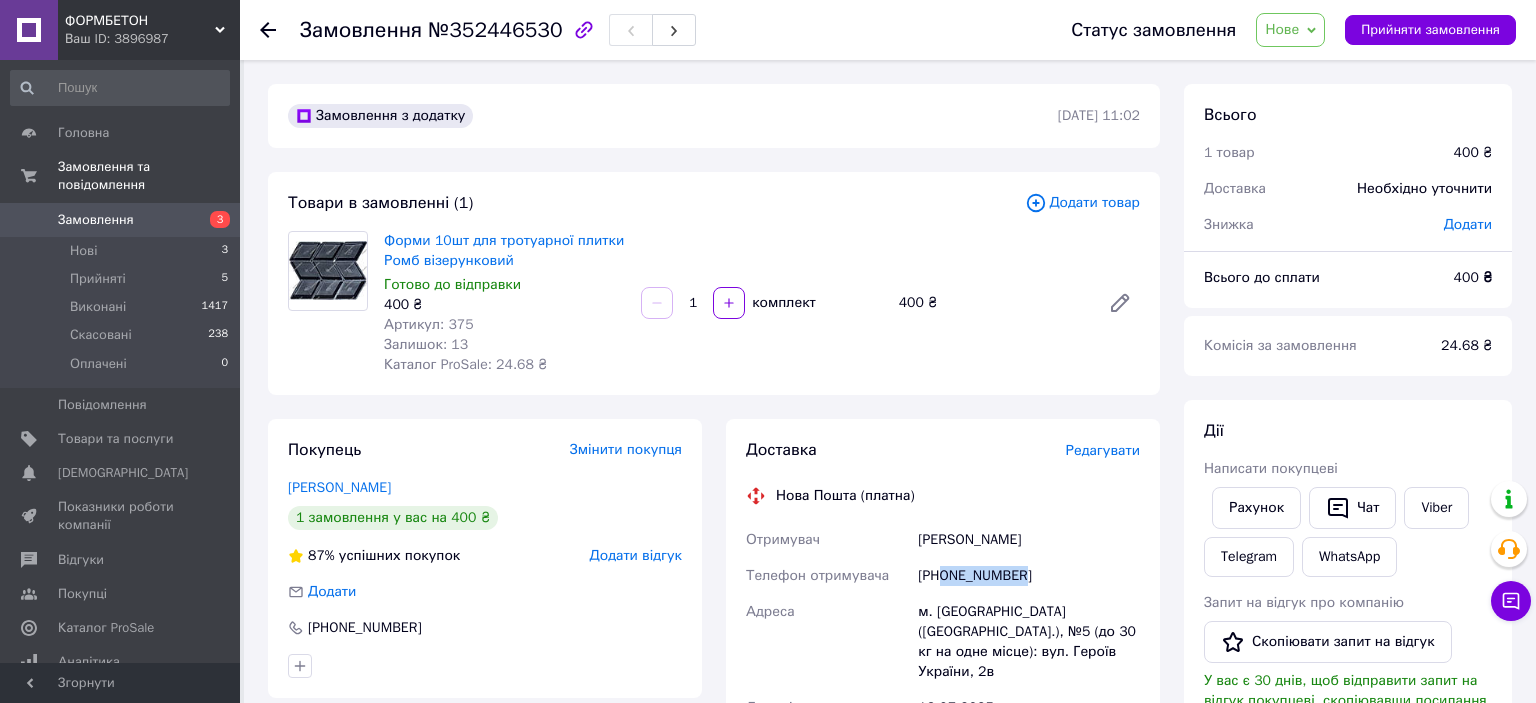 drag, startPoint x: 1018, startPoint y: 575, endPoint x: 944, endPoint y: 581, distance: 74.24284 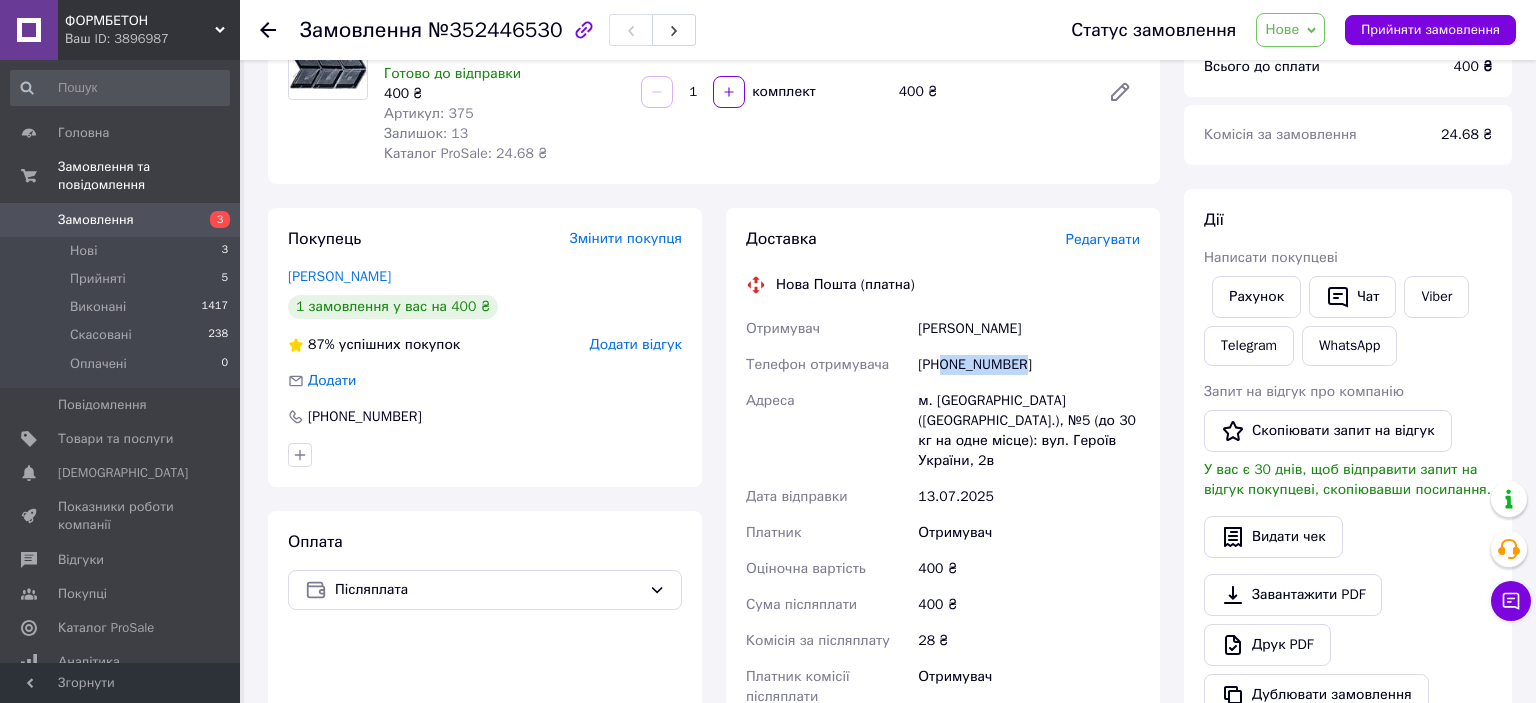 scroll, scrollTop: 422, scrollLeft: 0, axis: vertical 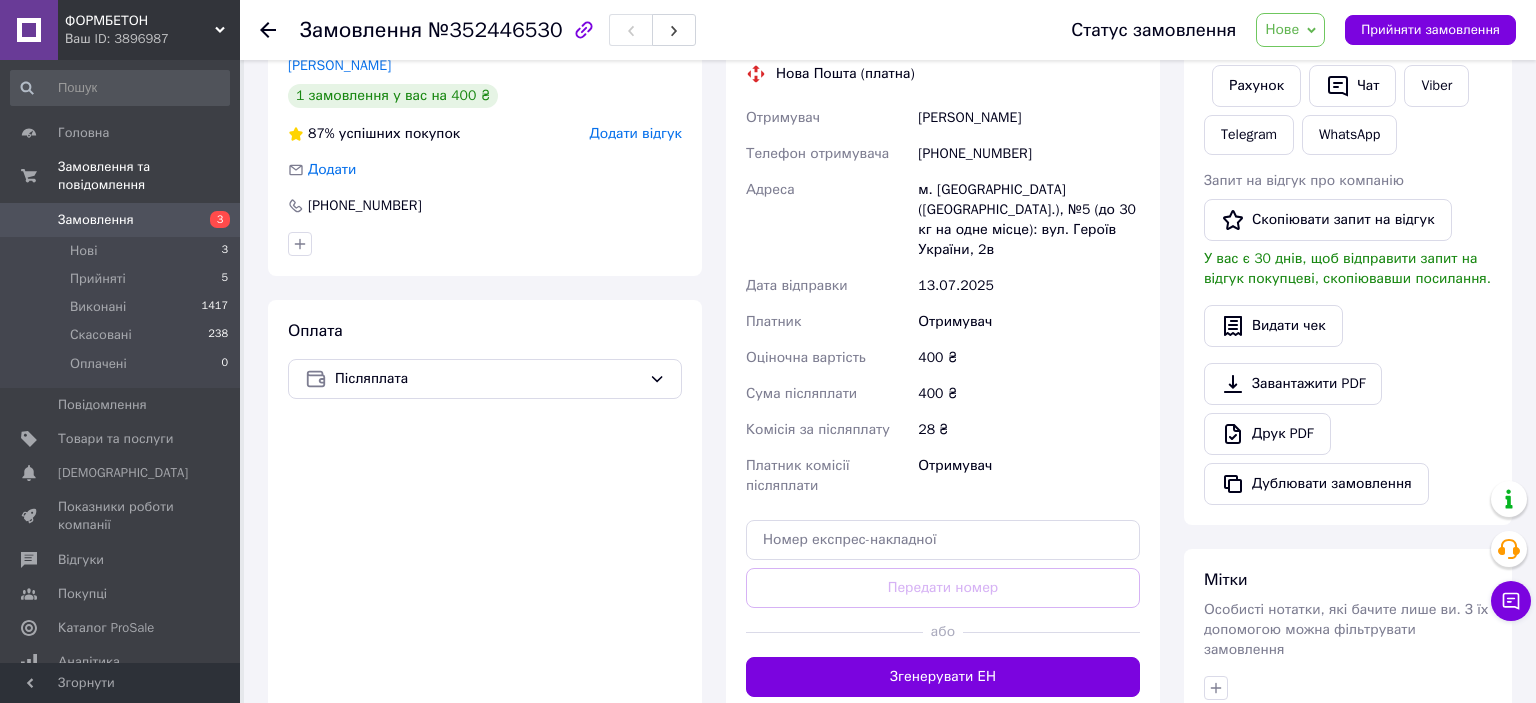 click on "Доставка Редагувати Нова Пошта (платна) Отримувач Островчук Александр Телефон отримувача +380934682765 Адреса м. Павлоград (Дніпропетровська обл.), №5 (до 30 кг на одне місце): вул. Героїв України, 2в Дата відправки 13.07.2025 Платник Отримувач Оціночна вартість 400 ₴ Сума післяплати 400 ₴ Комісія за післяплату 28 ₴ Платник комісії післяплати Отримувач Передати номер або Згенерувати ЕН Платник Отримувач Відправник Прізвище отримувача Островчук Ім'я отримувача Александр По батькові отримувача Телефон отримувача +380934682765 Тип доставки У відділенні Кур'єром В поштоматі <" at bounding box center (943, 357) 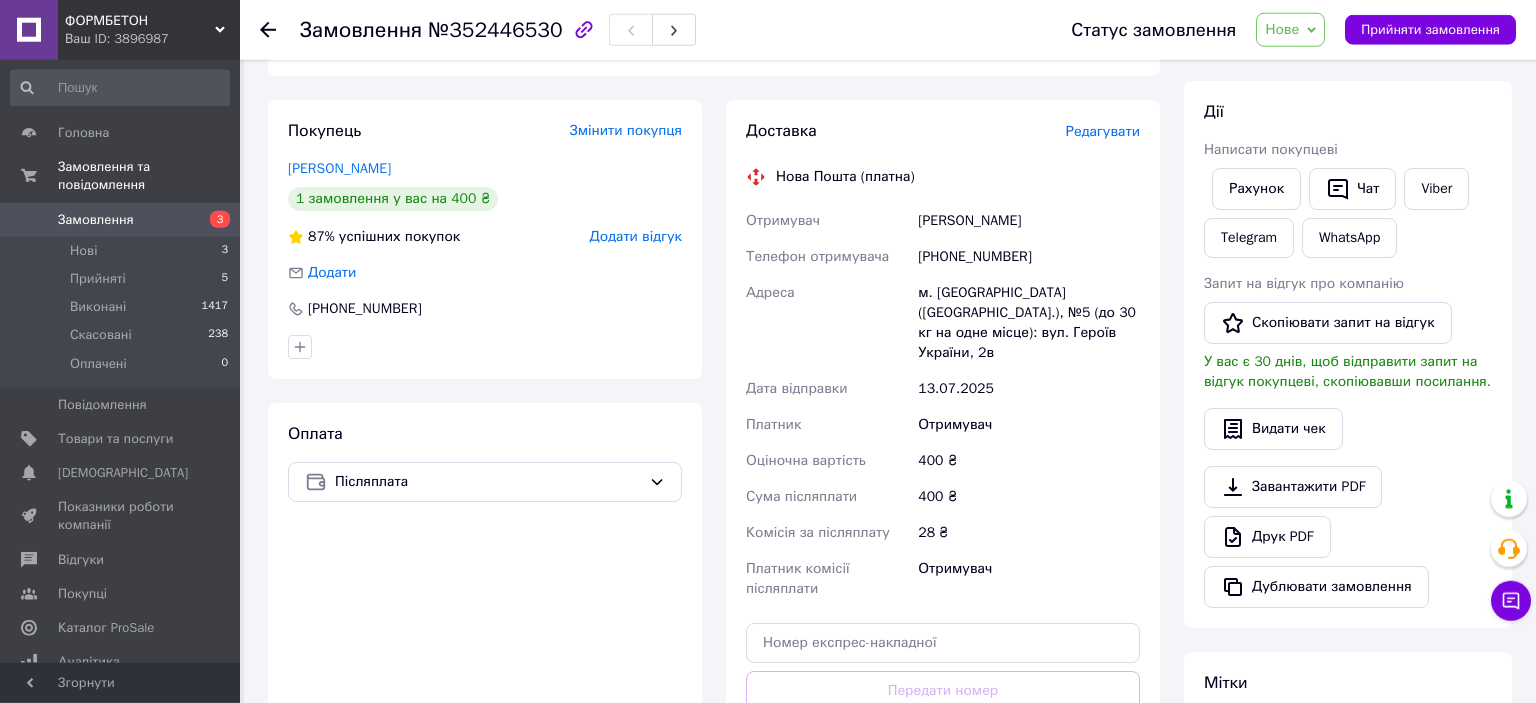 scroll, scrollTop: 316, scrollLeft: 0, axis: vertical 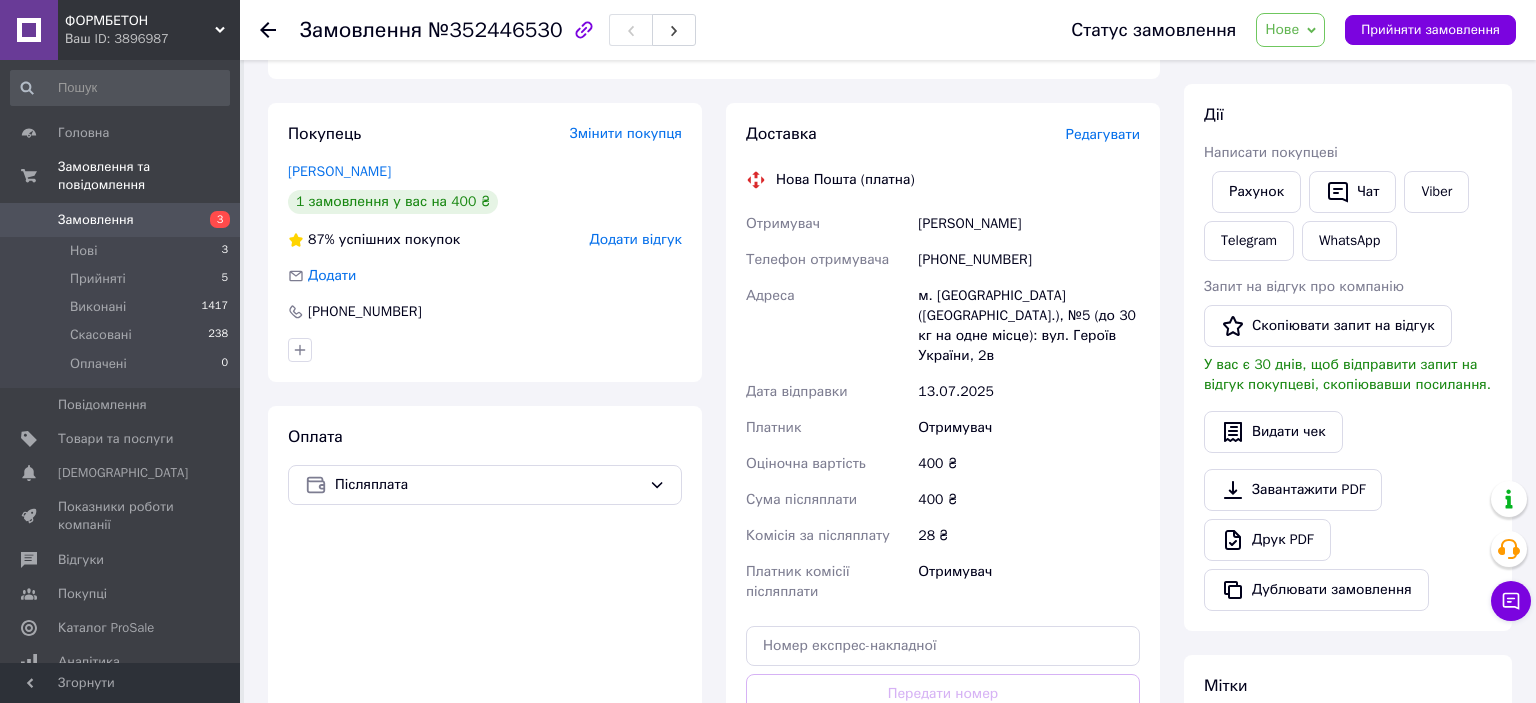 click on "Редагувати" at bounding box center (1103, 134) 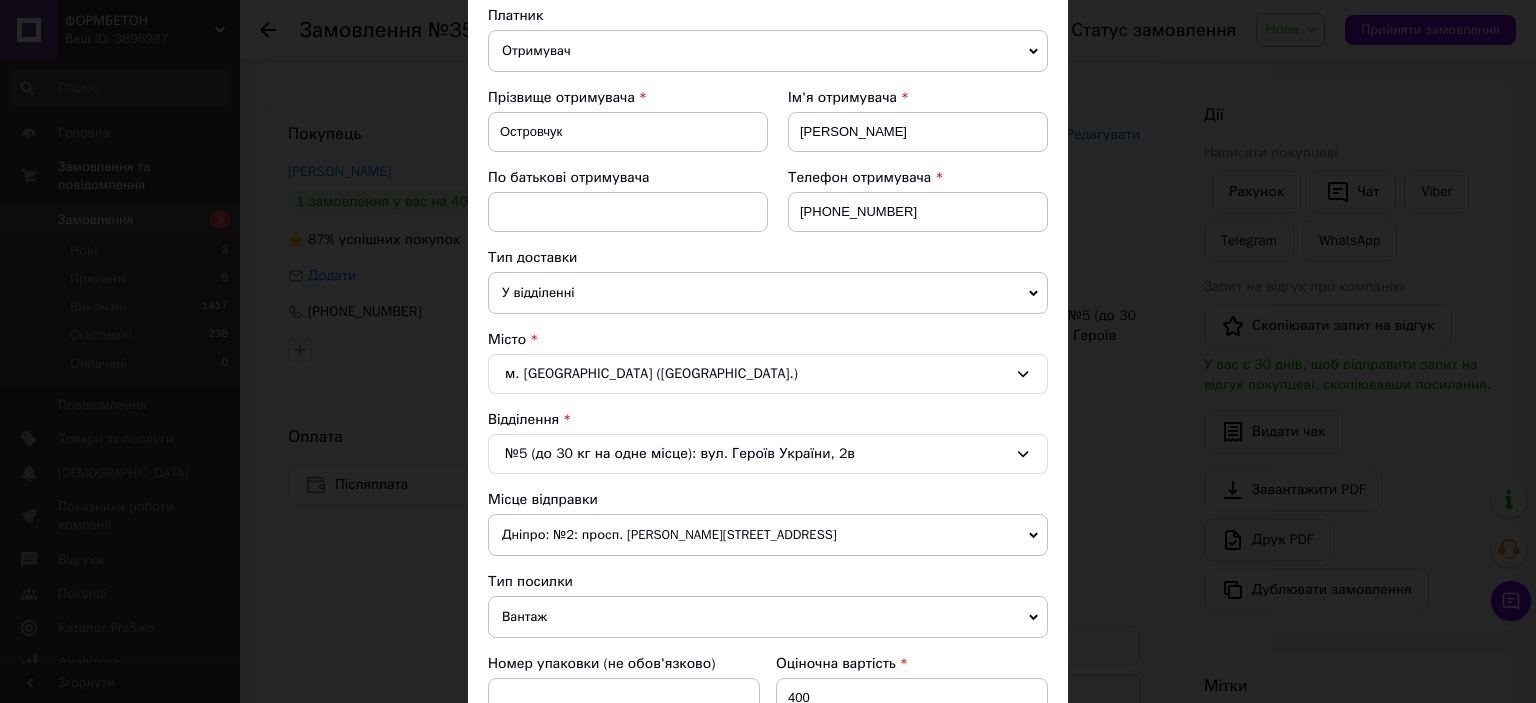 scroll, scrollTop: 331, scrollLeft: 0, axis: vertical 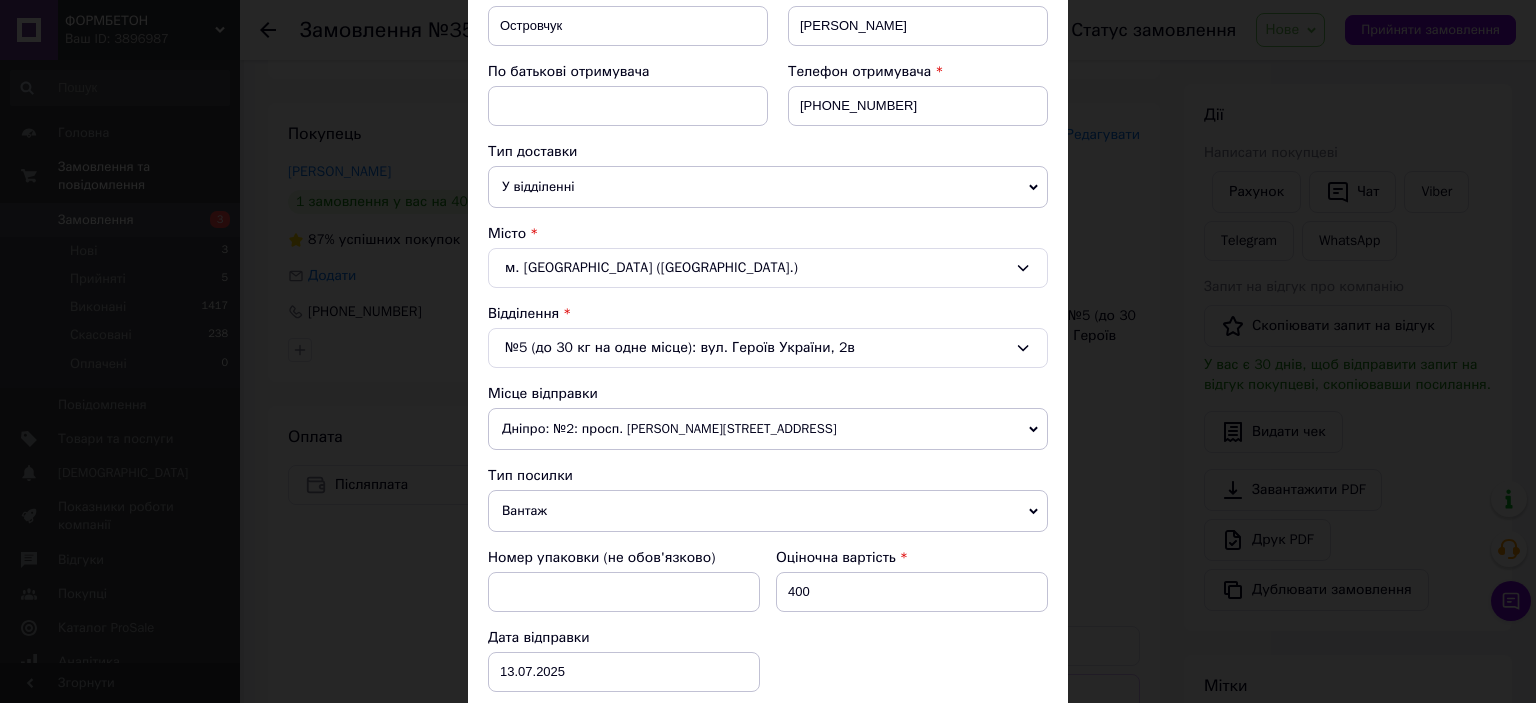 click on "№5 (до 30 кг на одне місце): вул. Героїв України, 2в" at bounding box center [768, 348] 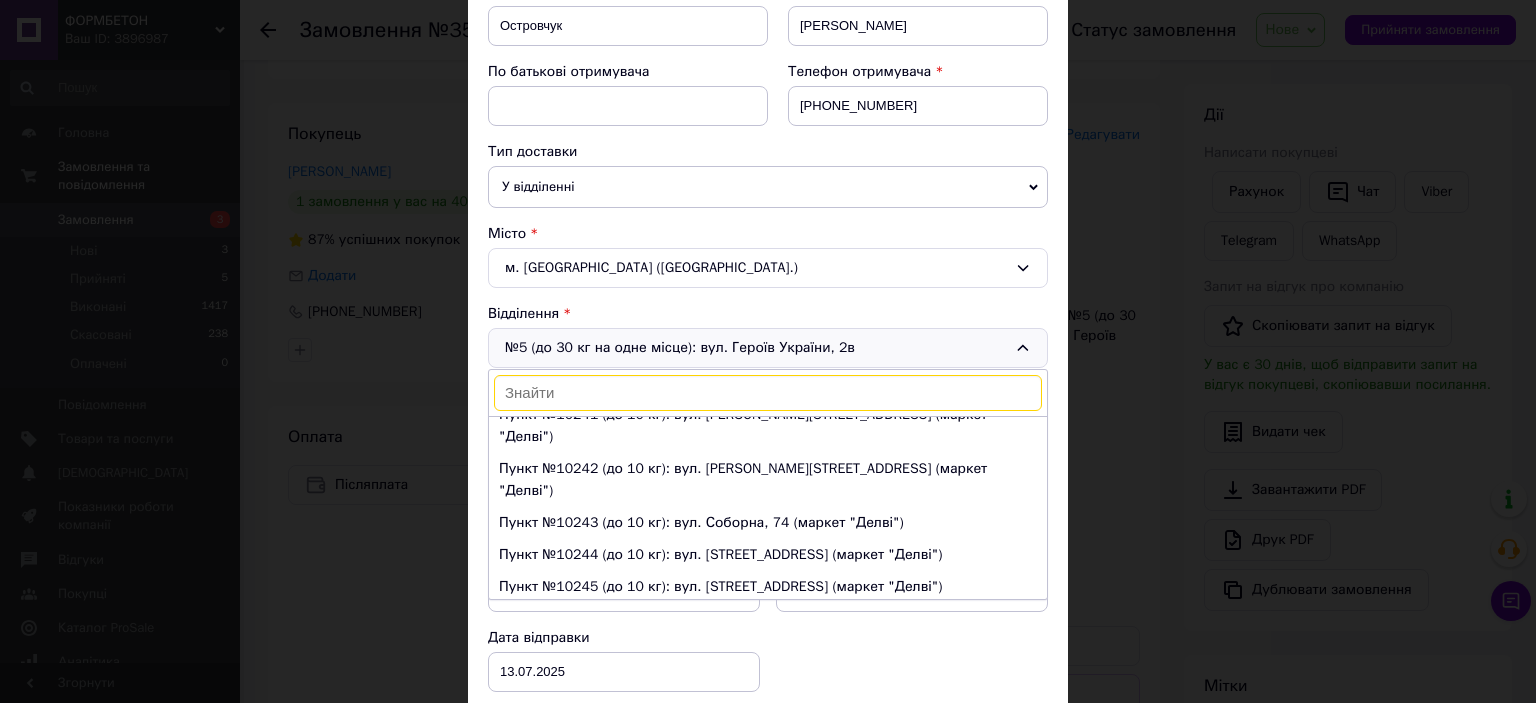 scroll, scrollTop: 552, scrollLeft: 0, axis: vertical 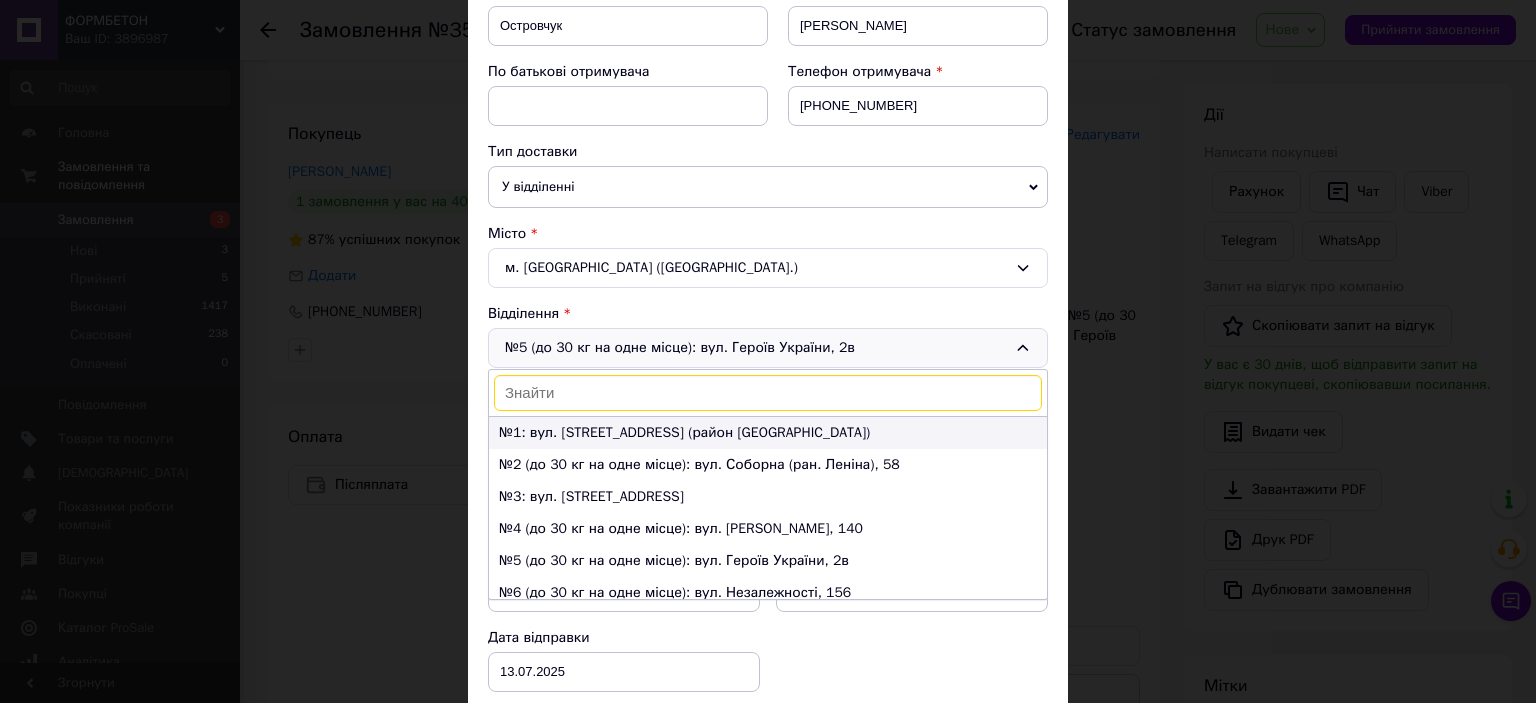 click on "№1: вул. Дніпровська, 49 (район СШБ)" at bounding box center [768, 433] 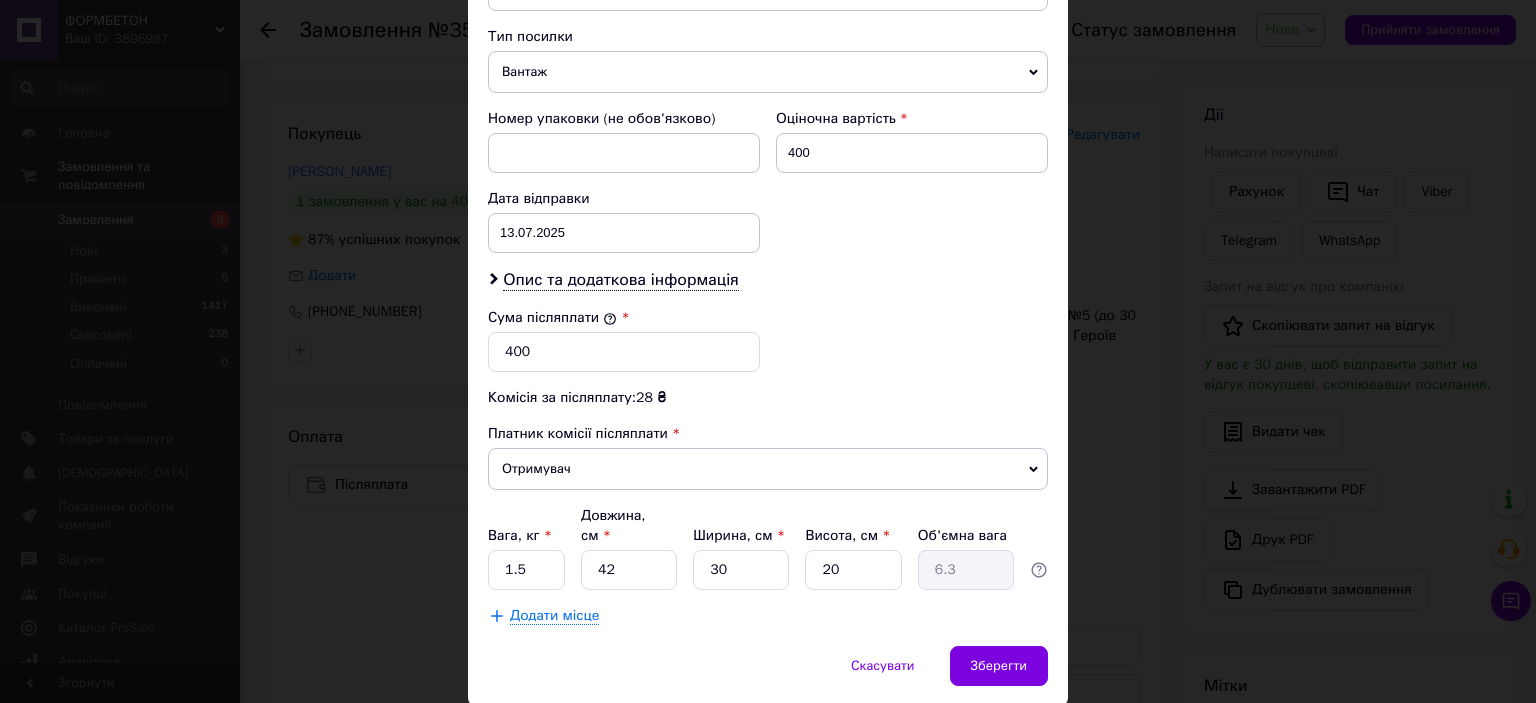 scroll, scrollTop: 773, scrollLeft: 0, axis: vertical 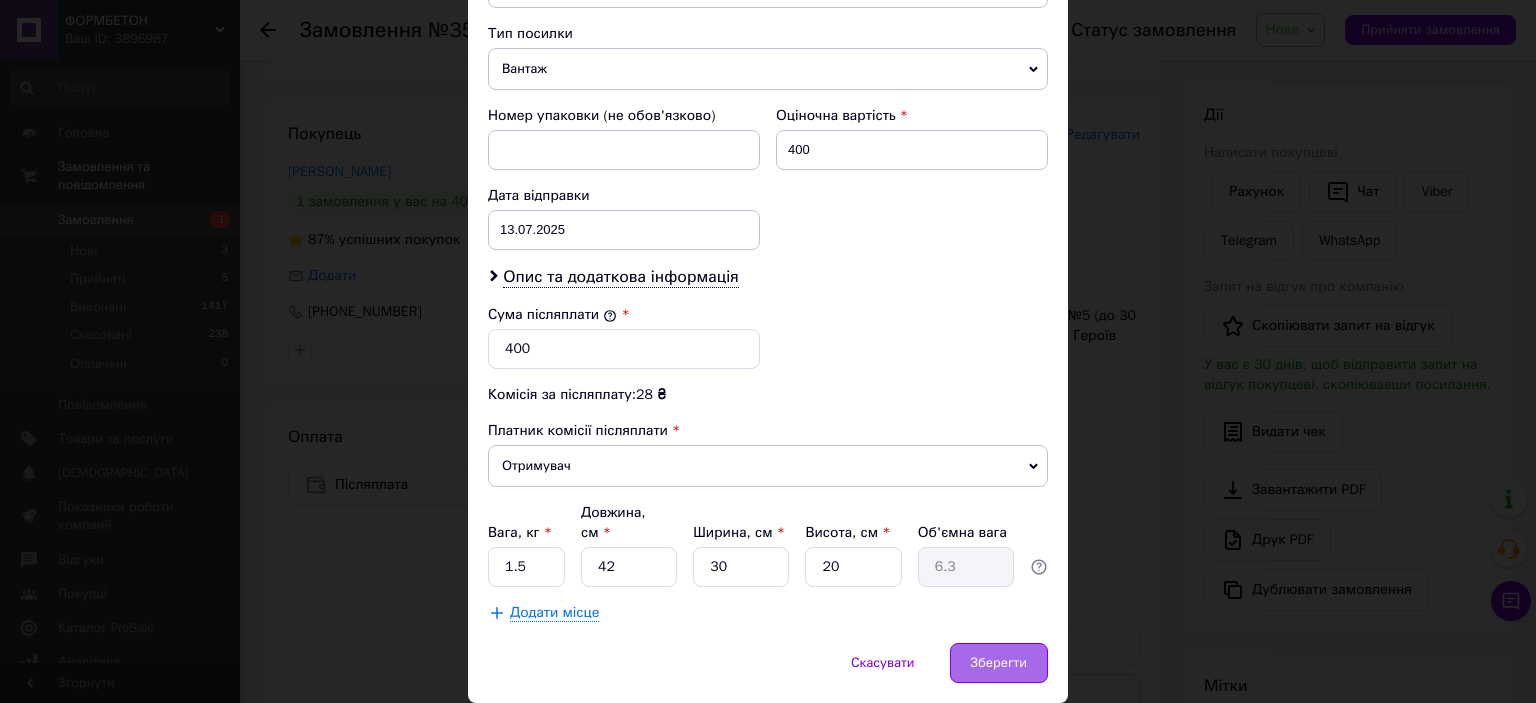 click on "Зберегти" at bounding box center [999, 663] 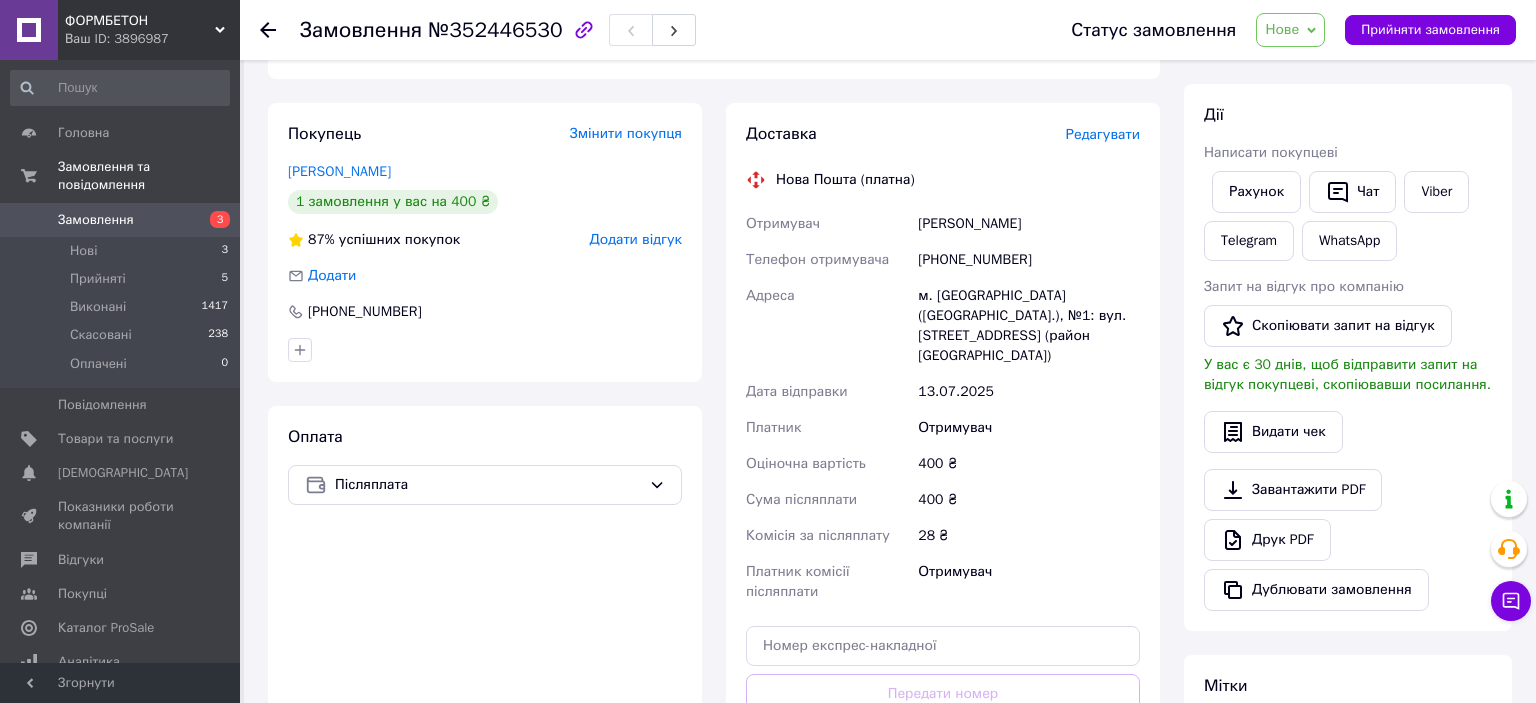 click on "Нове" at bounding box center [1282, 29] 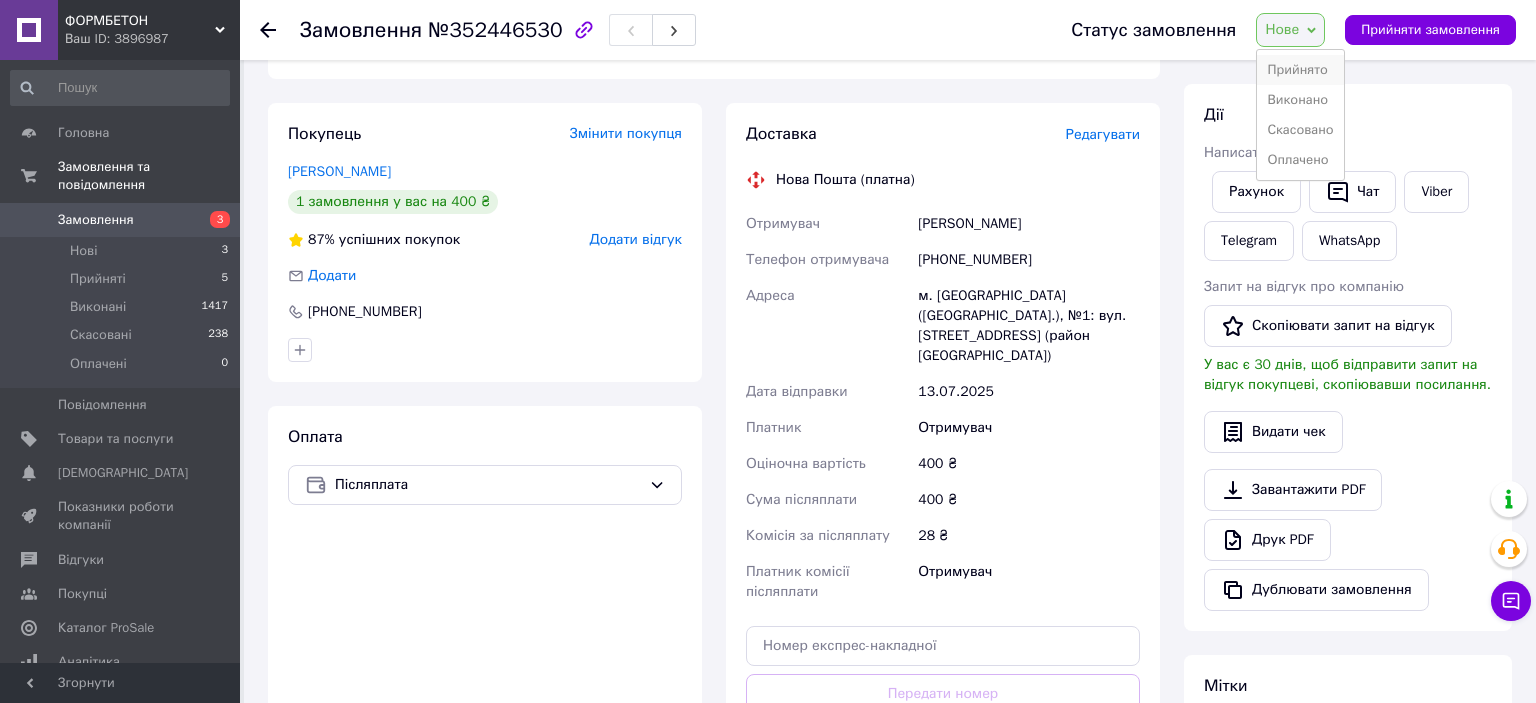 click on "Прийнято" at bounding box center [1300, 70] 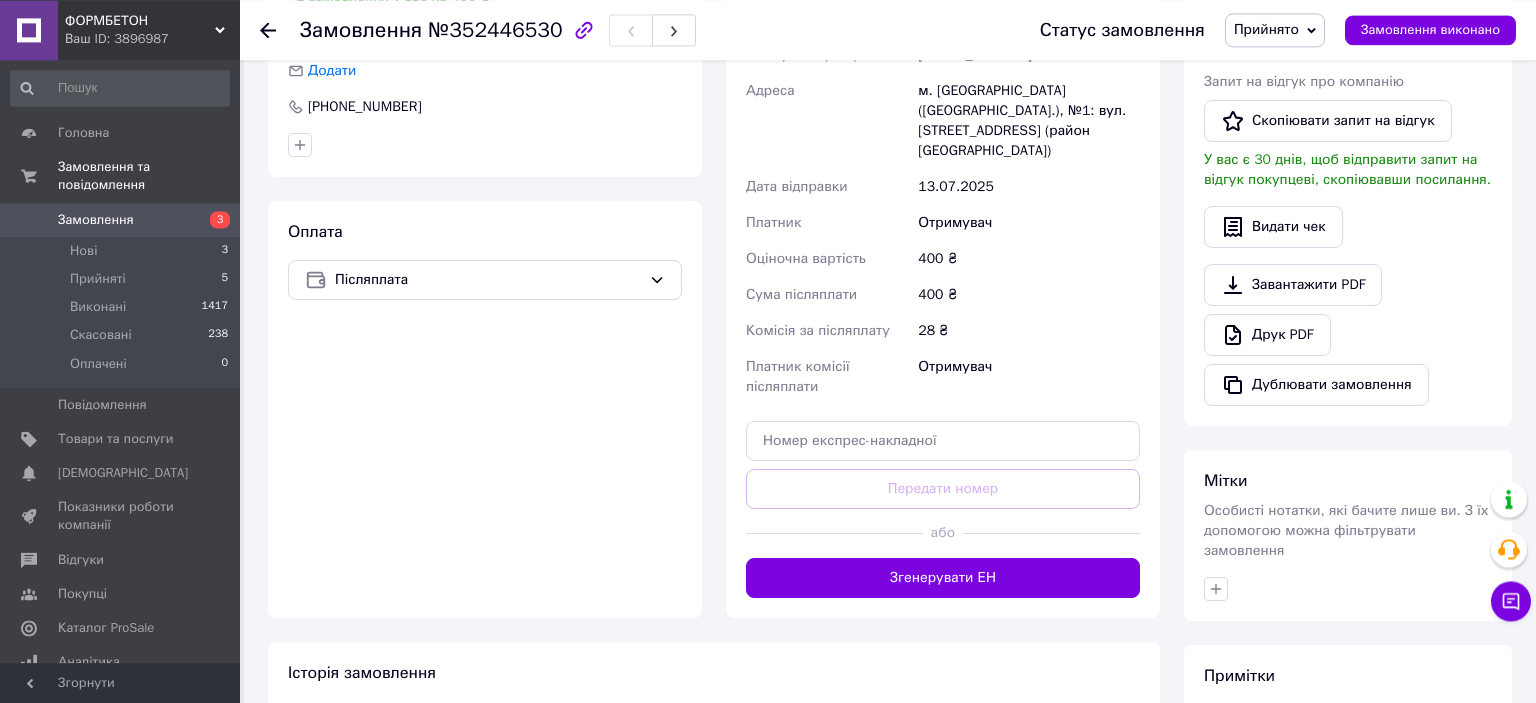scroll, scrollTop: 633, scrollLeft: 0, axis: vertical 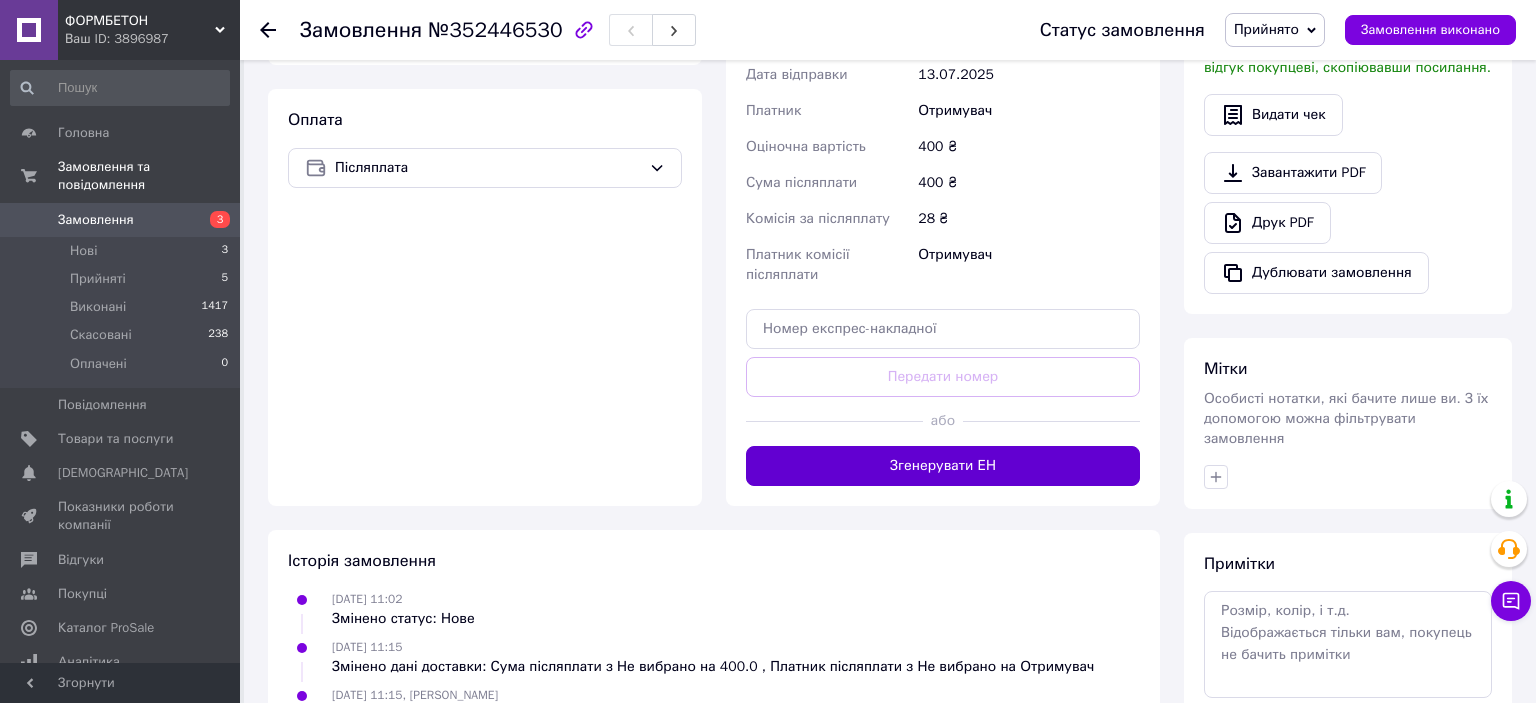 click on "Згенерувати ЕН" at bounding box center [943, 466] 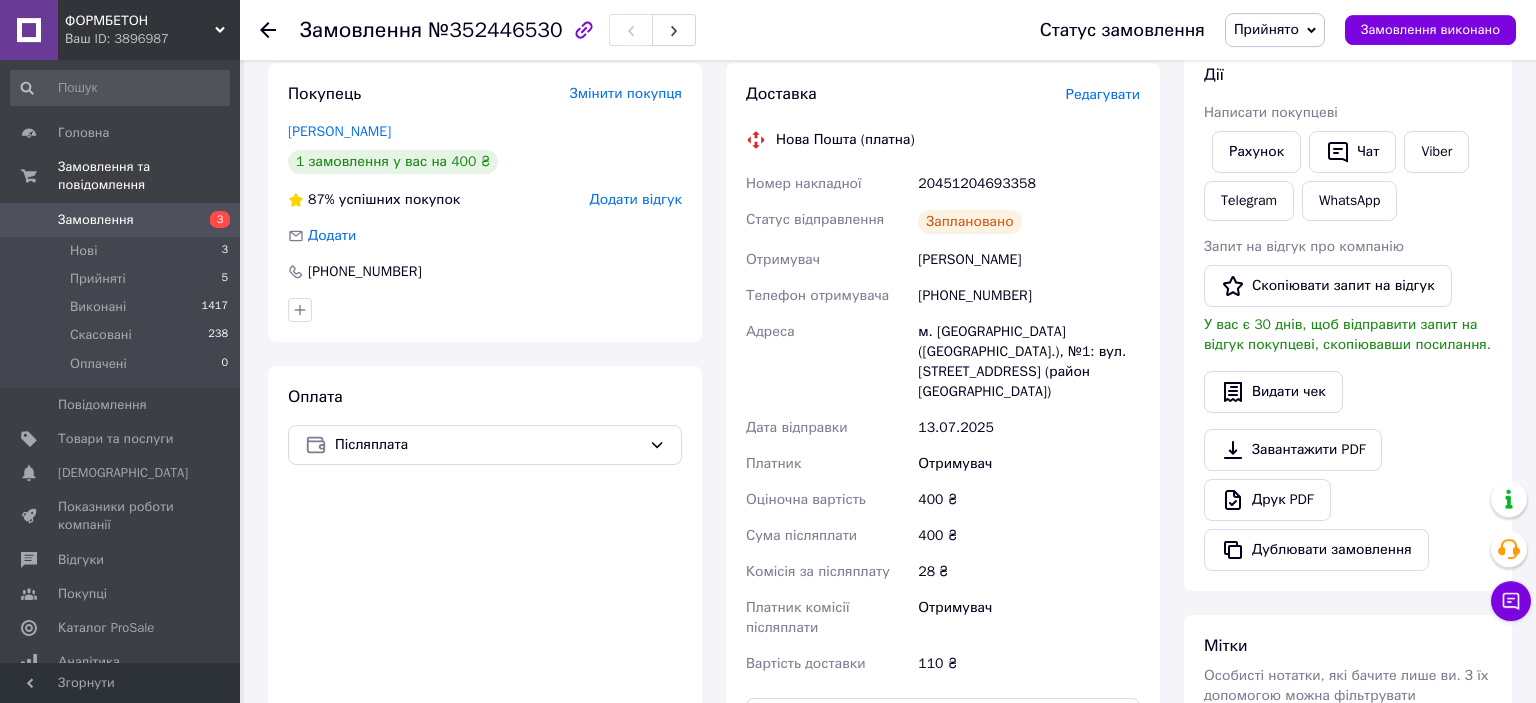 scroll, scrollTop: 316, scrollLeft: 0, axis: vertical 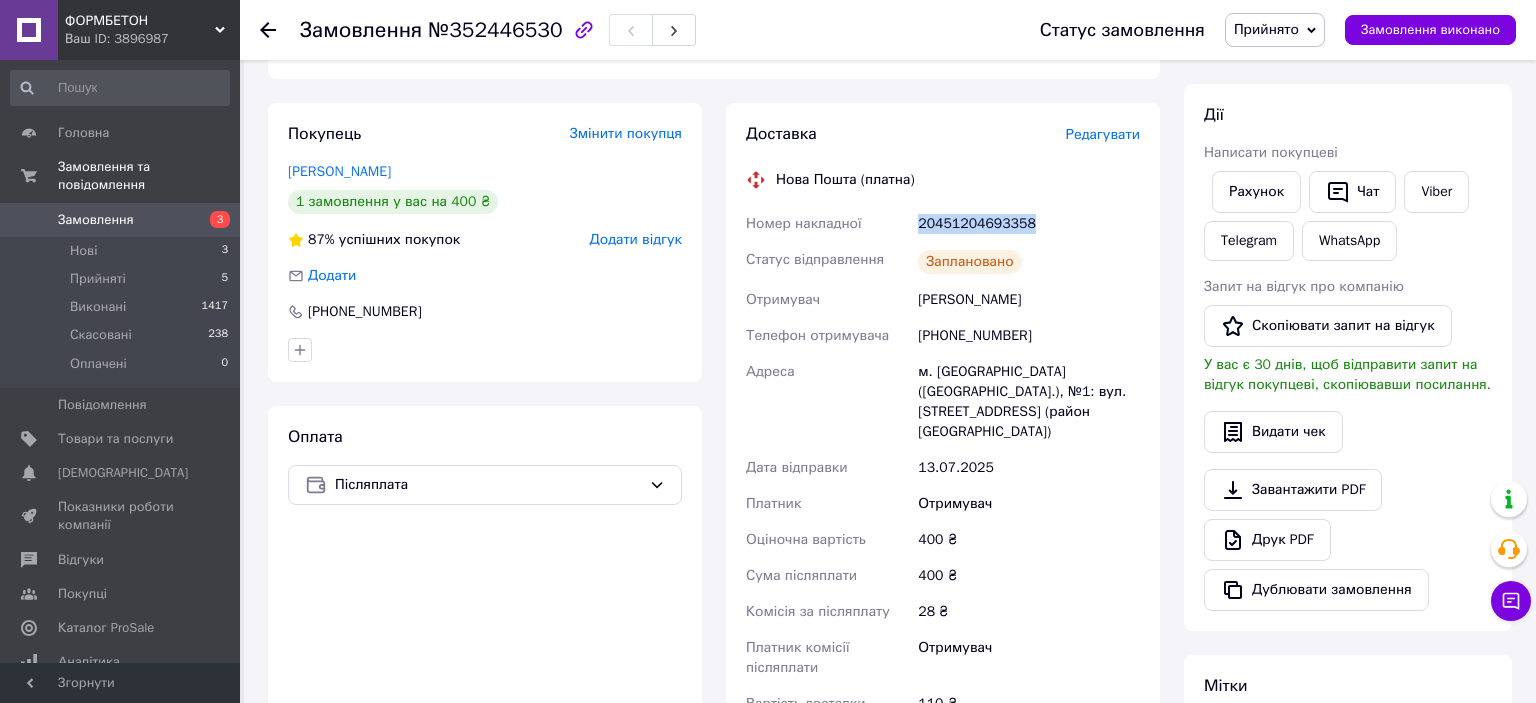 drag, startPoint x: 1030, startPoint y: 216, endPoint x: 919, endPoint y: 223, distance: 111.220505 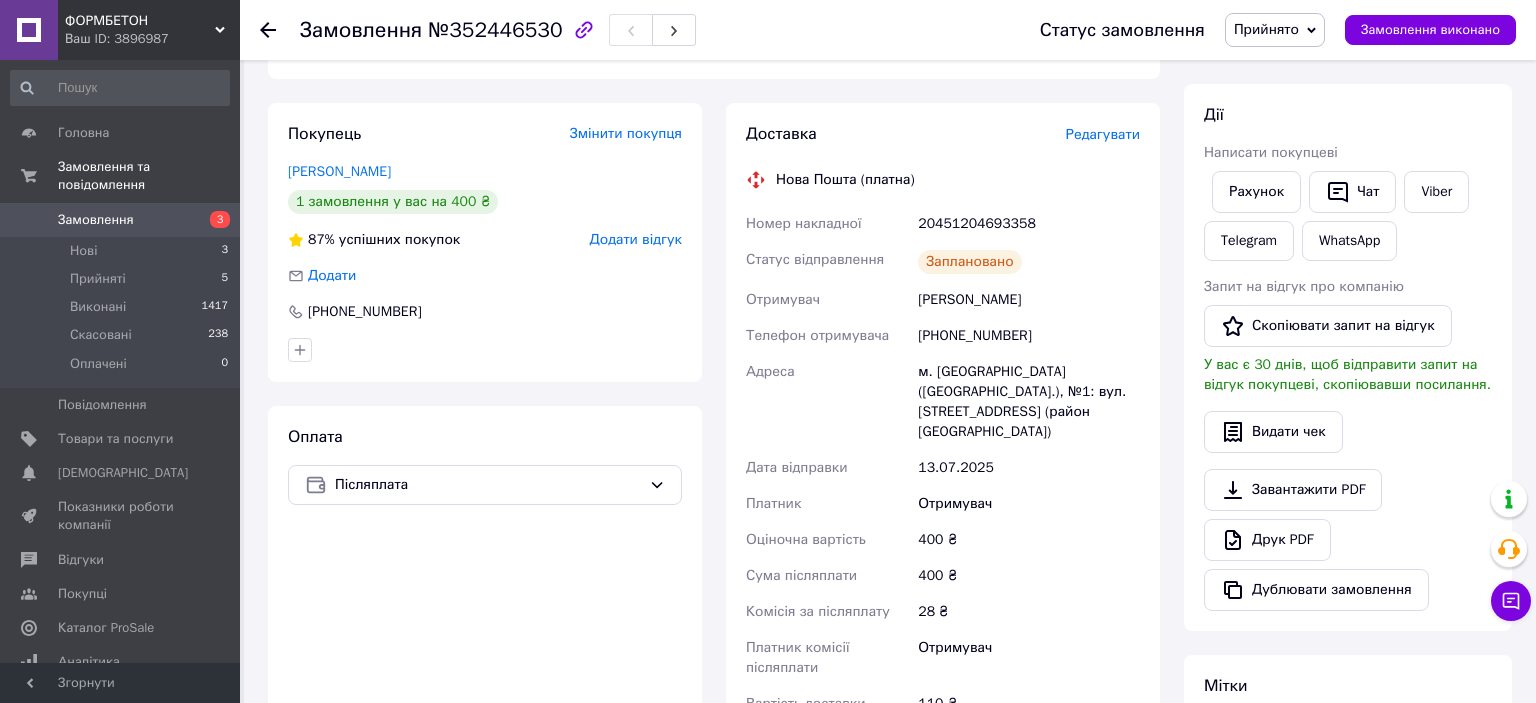 click on "Доставка Редагувати Нова Пошта (платна) Номер накладної 20451204693358 Статус відправлення Заплановано Отримувач Островчук Александр Телефон отримувача +380934682765 Адреса м. Павлоград (Дніпропетровська обл.), №1: вул. Дніпровська, 49 (район СШБ) Дата відправки 13.07.2025 Платник Отримувач Оціночна вартість 400 ₴ Сума післяплати 400 ₴ Комісія за післяплату 28 ₴ Платник комісії післяплати Отримувач Вартість доставки 110 ₴ Роздрукувати ЕН Платник Отримувач Відправник Прізвище отримувача Островчук Ім'я отримувача Александр По батькові отримувача Телефон отримувача Місто" at bounding box center [943, 450] 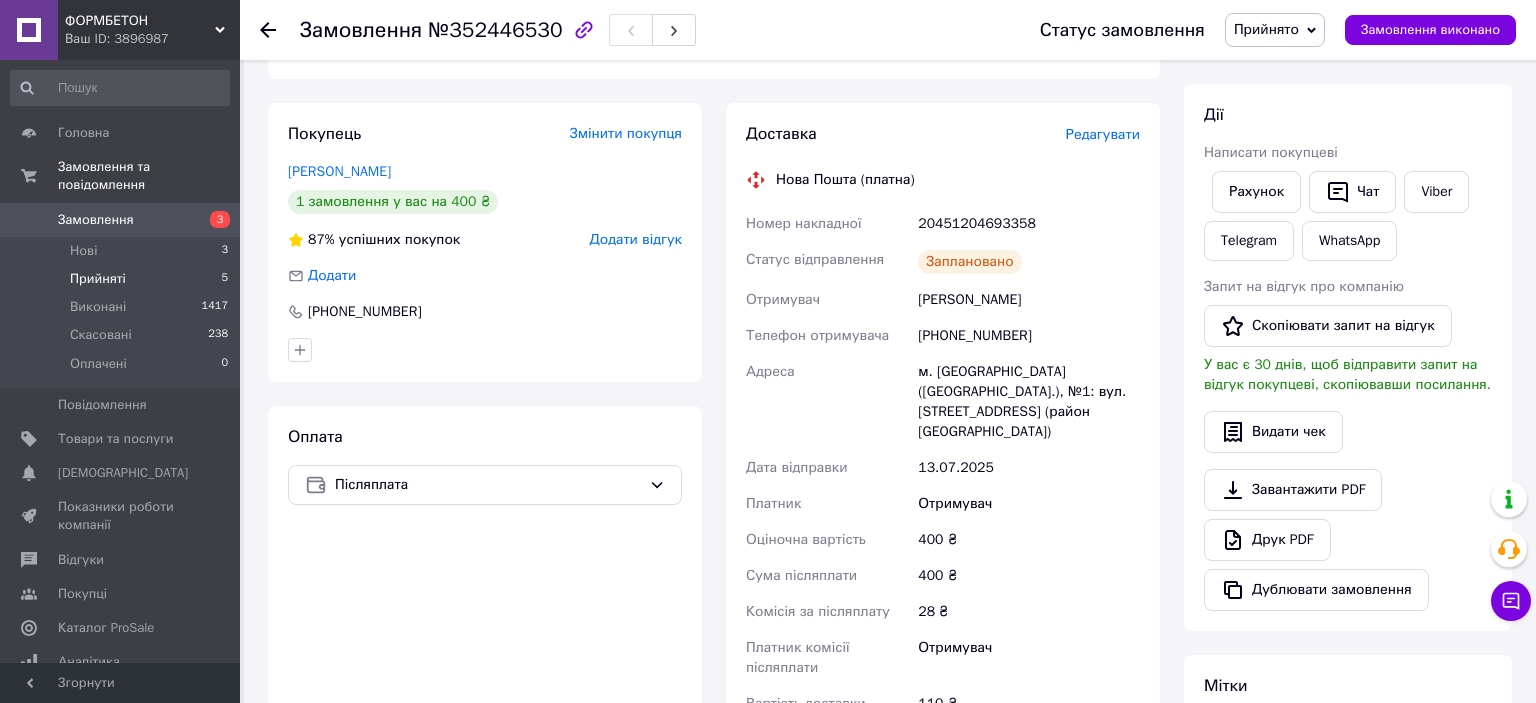 click on "Прийняті" at bounding box center [98, 279] 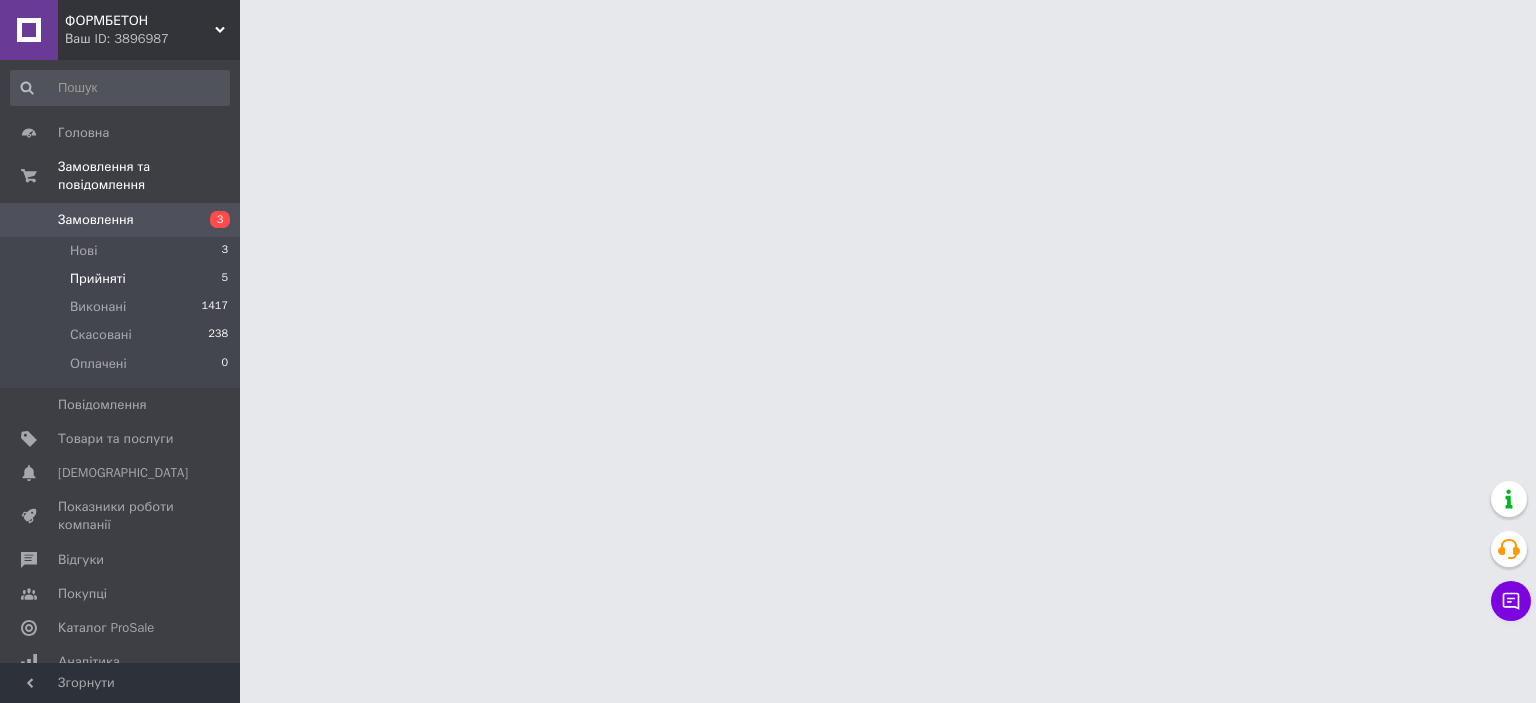 scroll, scrollTop: 0, scrollLeft: 0, axis: both 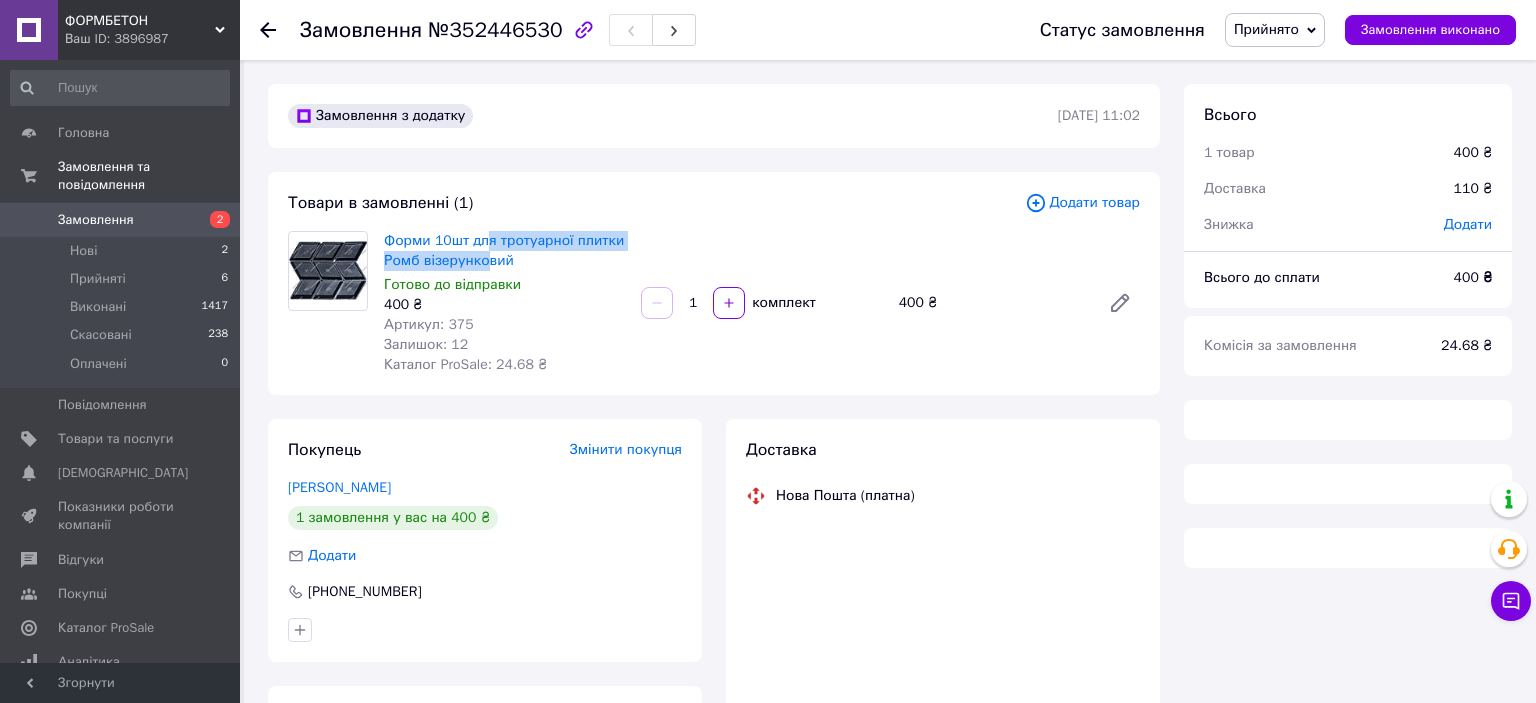 click on "Форми 10шт для тротуарної плитки Ромб візерунковий" at bounding box center [504, 251] 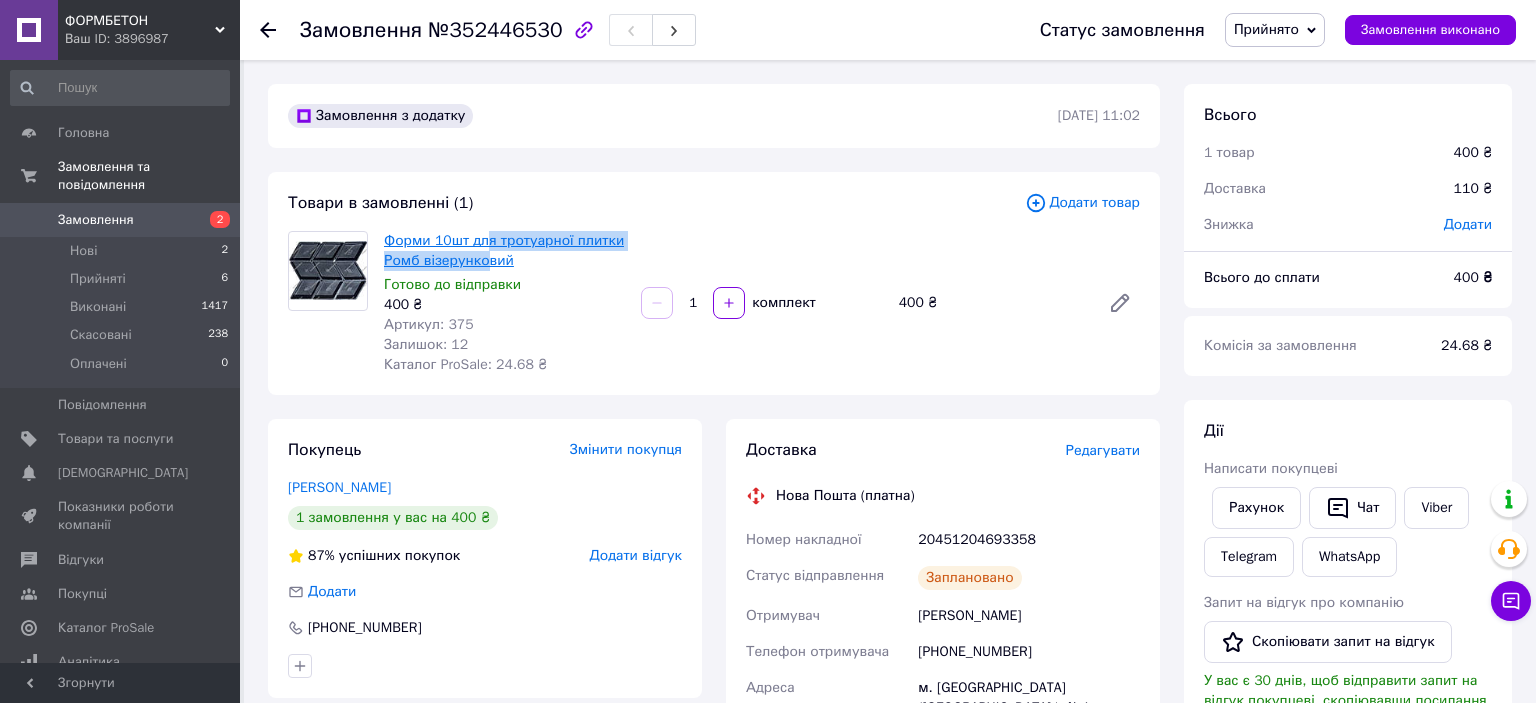 click on "Форми 10шт для тротуарної плитки Ромб візерунковий" at bounding box center (504, 250) 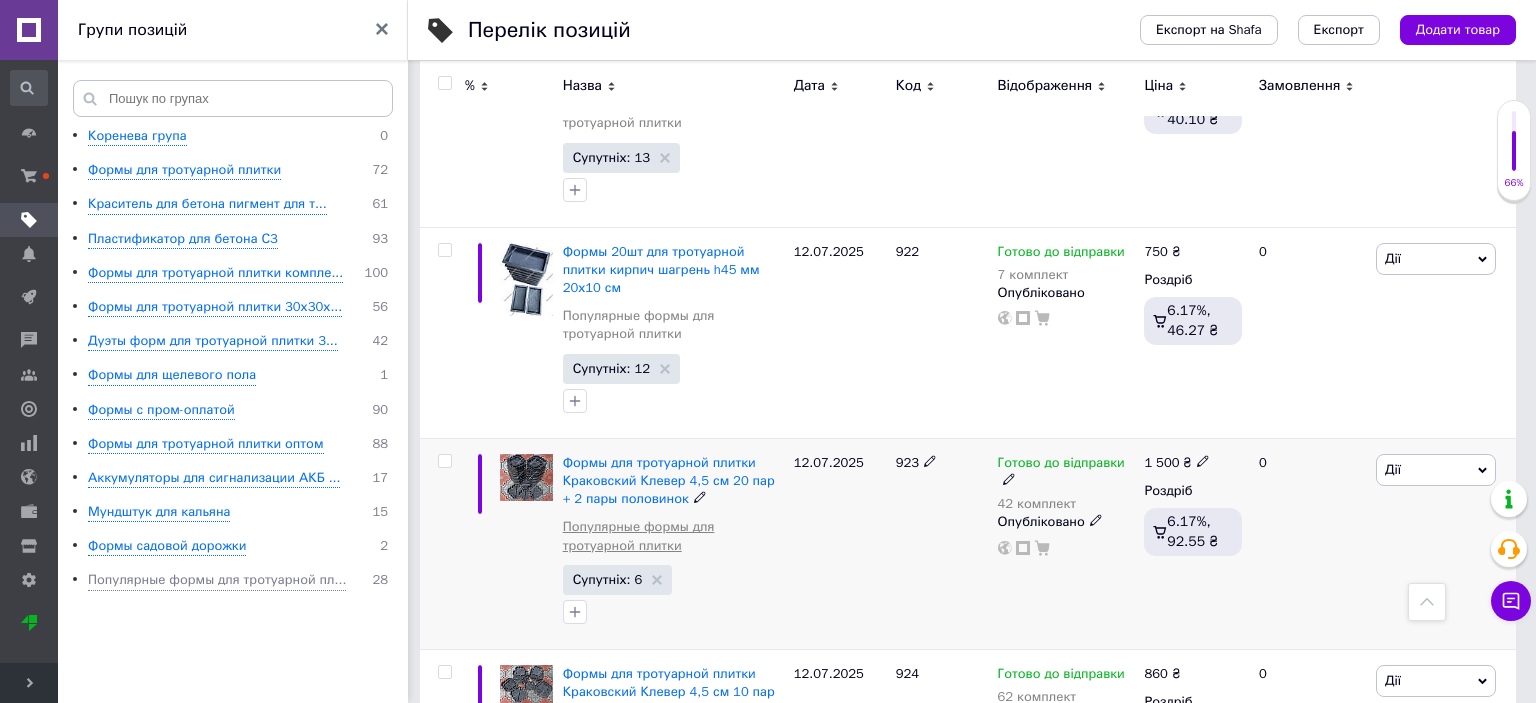 scroll, scrollTop: 4435, scrollLeft: 0, axis: vertical 